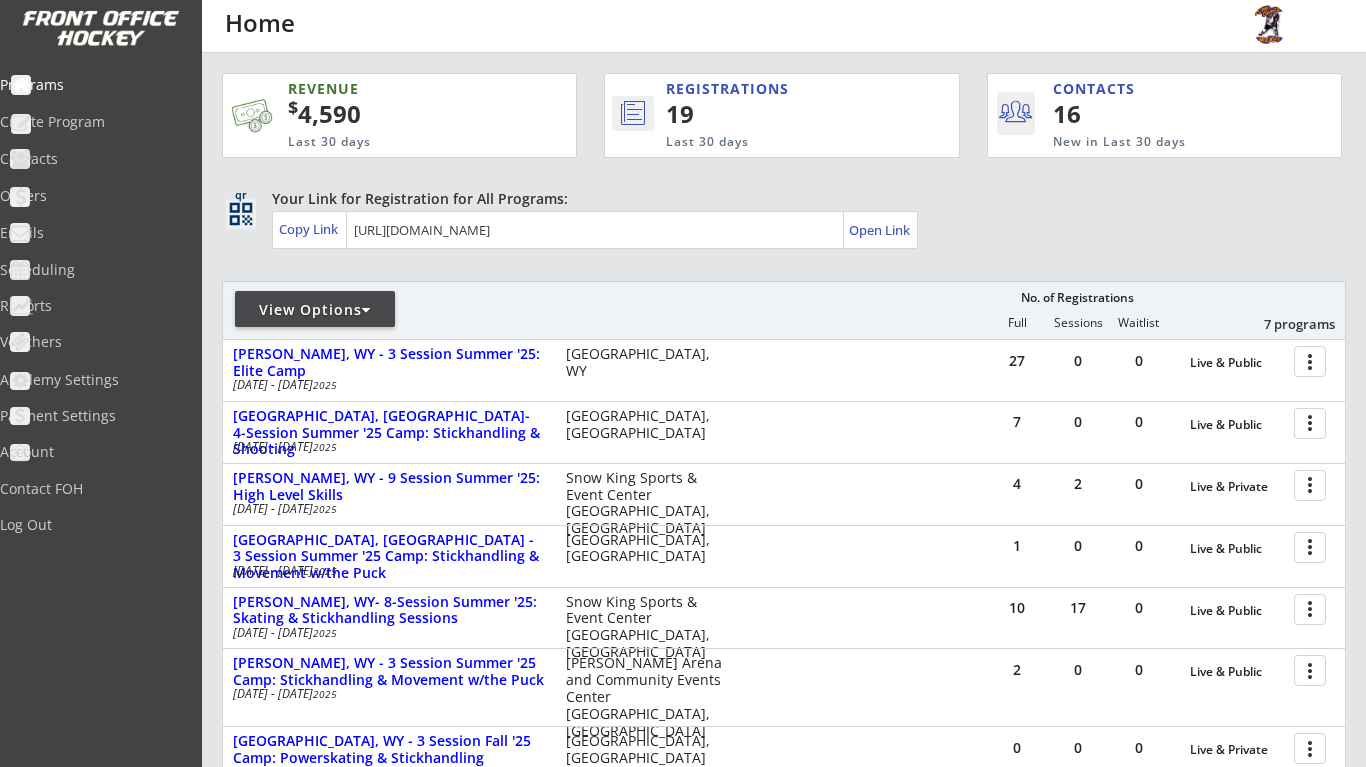 scroll, scrollTop: 0, scrollLeft: 0, axis: both 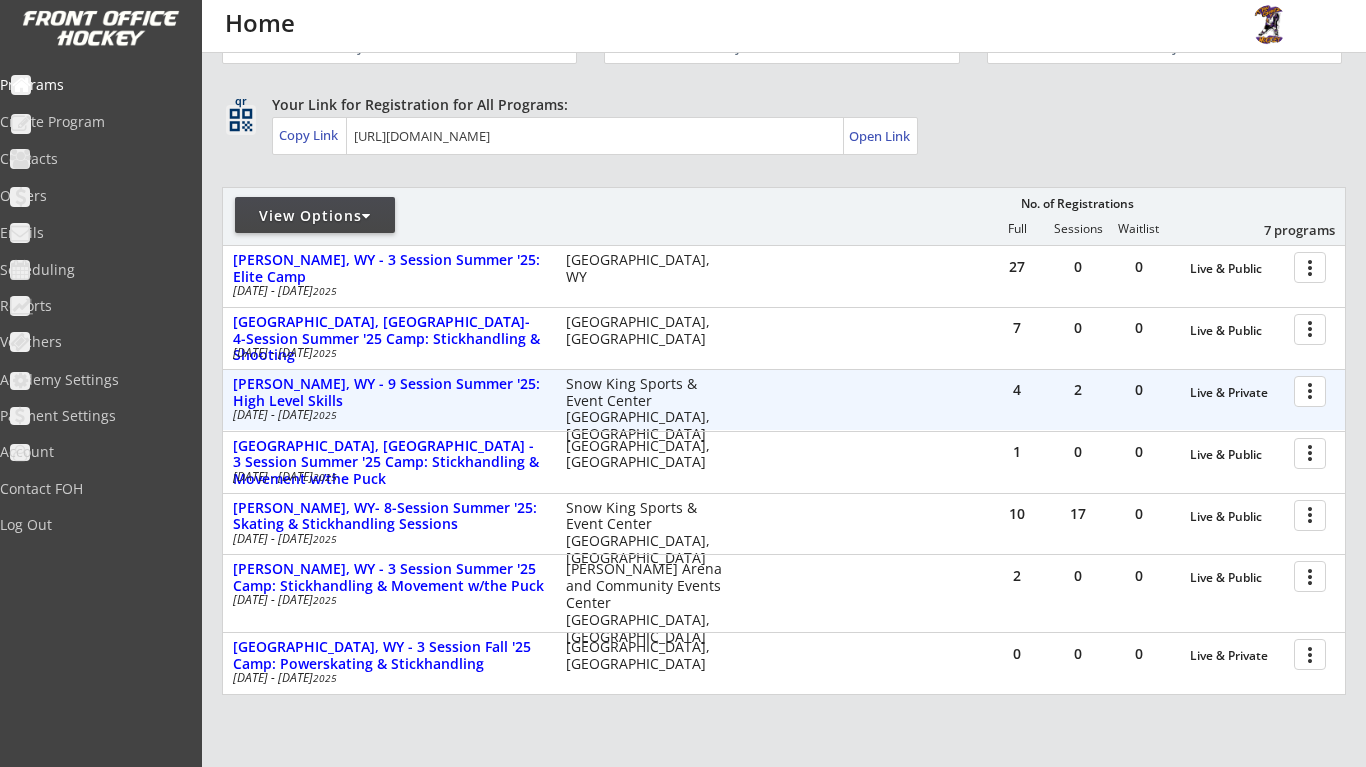 click at bounding box center [1313, 390] 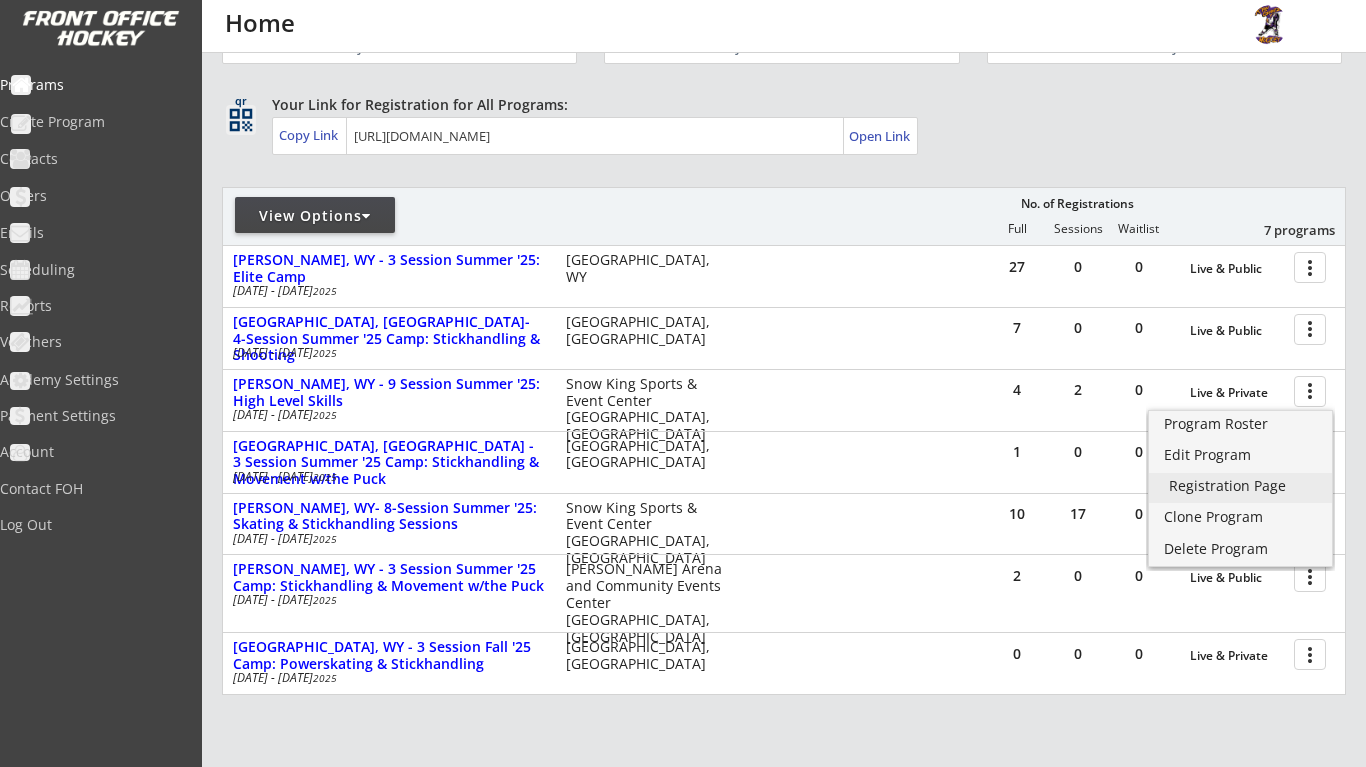 click on "Registration Page" at bounding box center (1240, 486) 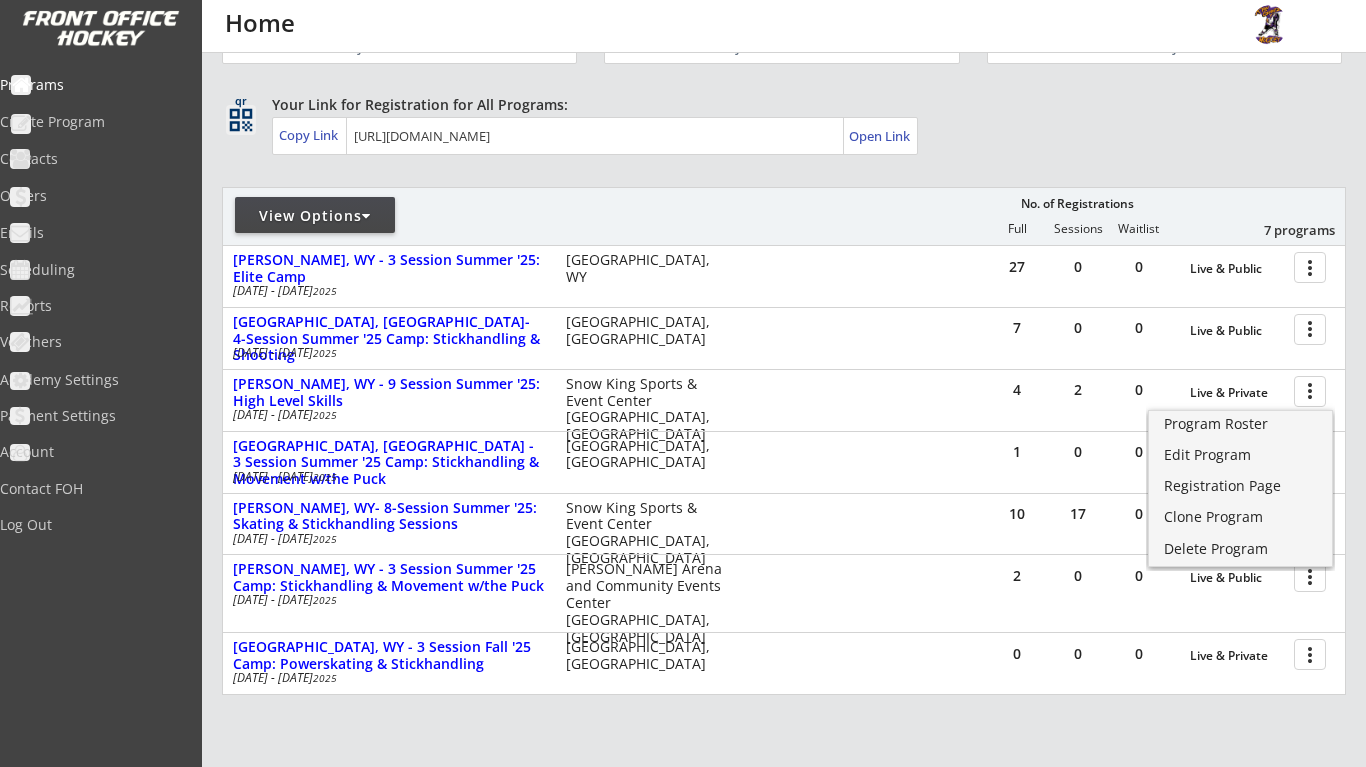 click on "Your Link for Registration for All Programs: Copy Link Open Link" at bounding box center [809, 125] 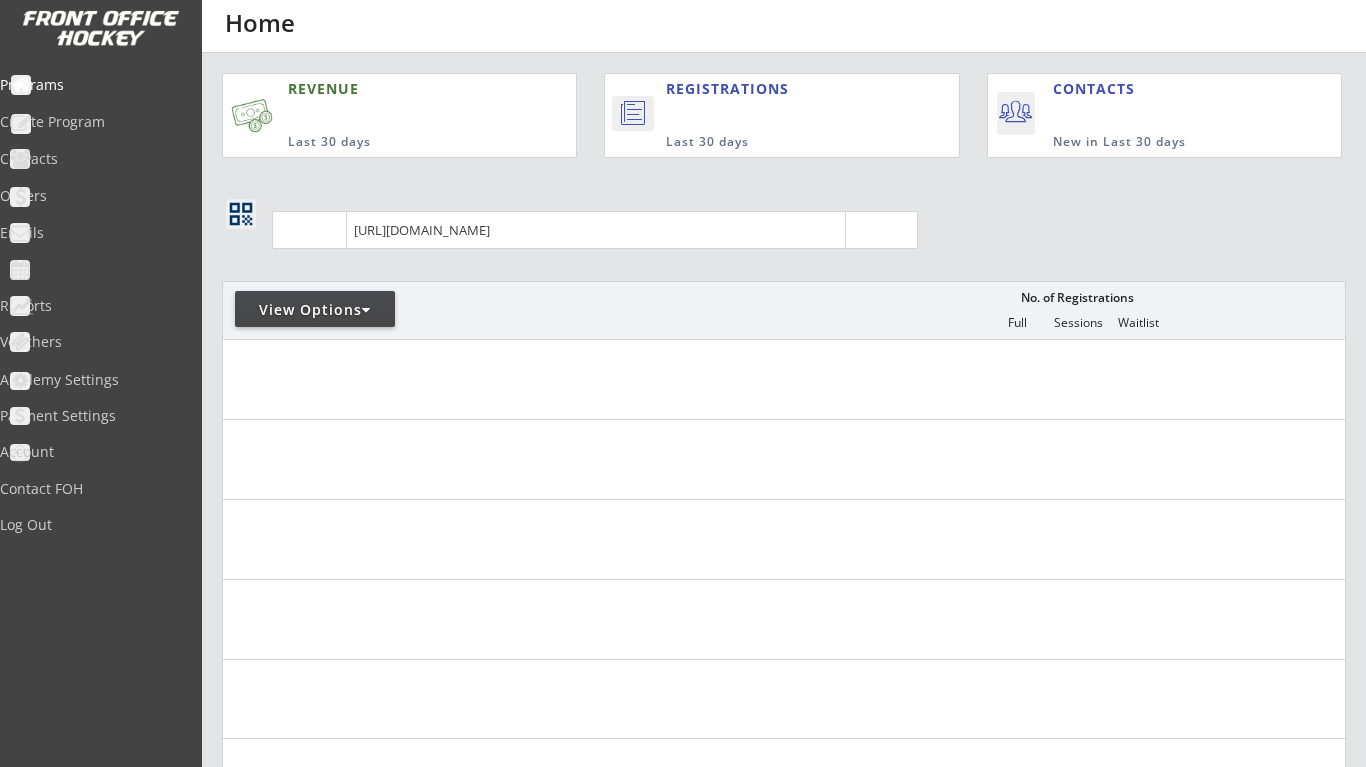 scroll, scrollTop: 0, scrollLeft: 0, axis: both 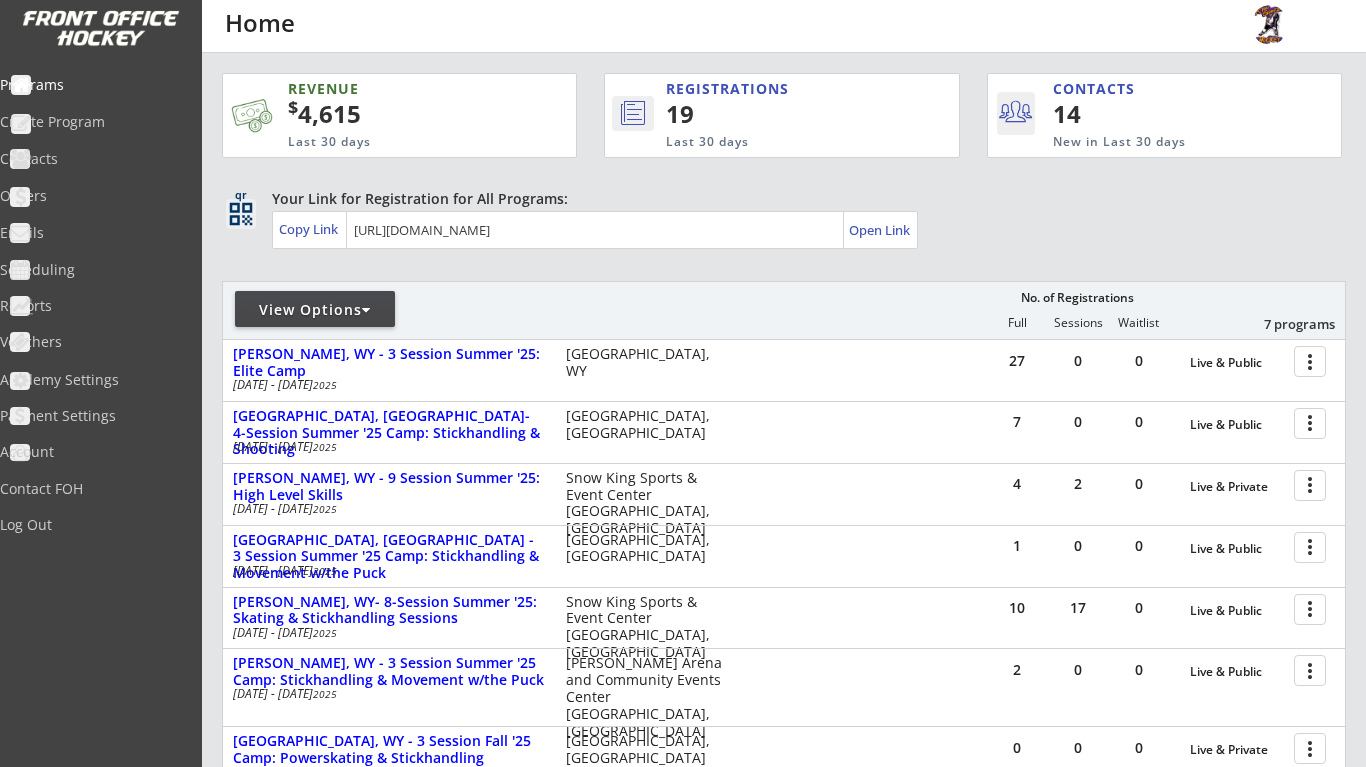 drag, startPoint x: 859, startPoint y: 313, endPoint x: 848, endPoint y: 270, distance: 44.38468 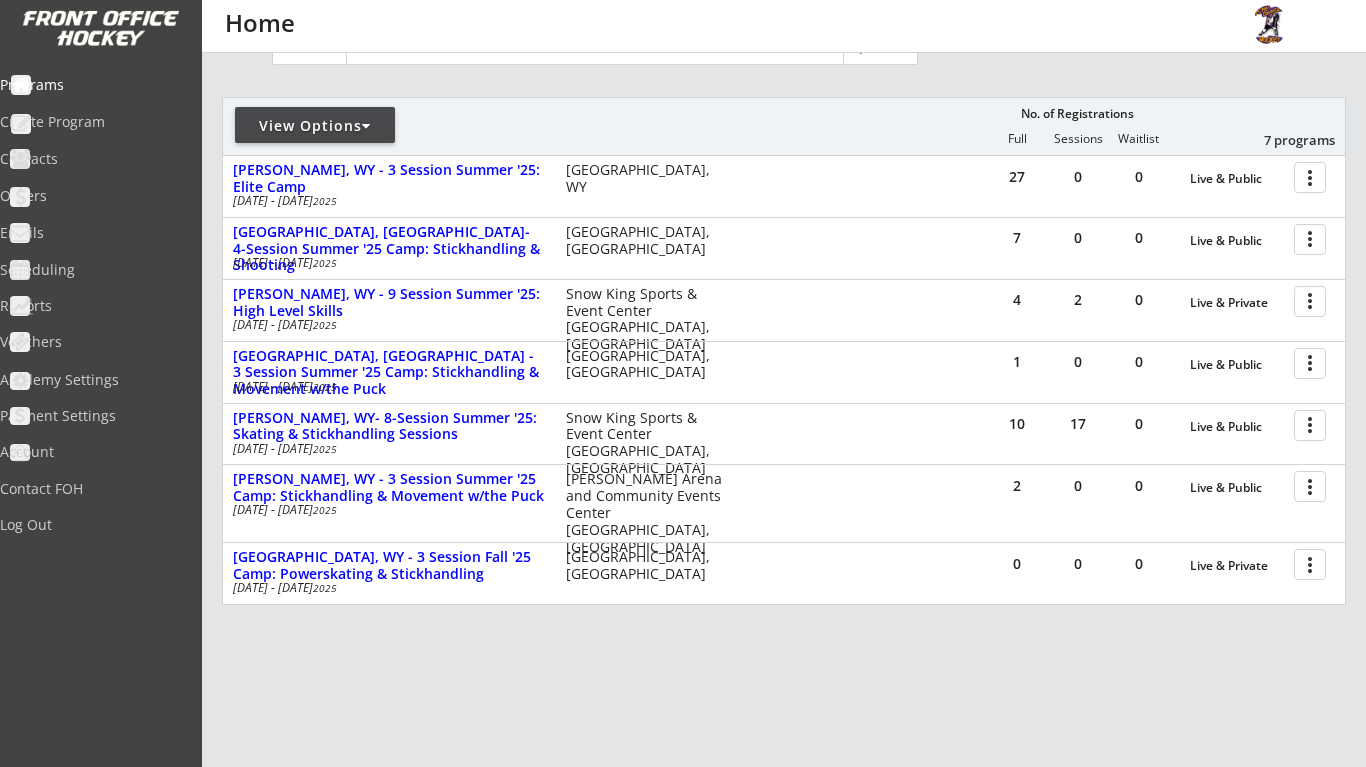 scroll, scrollTop: 190, scrollLeft: 0, axis: vertical 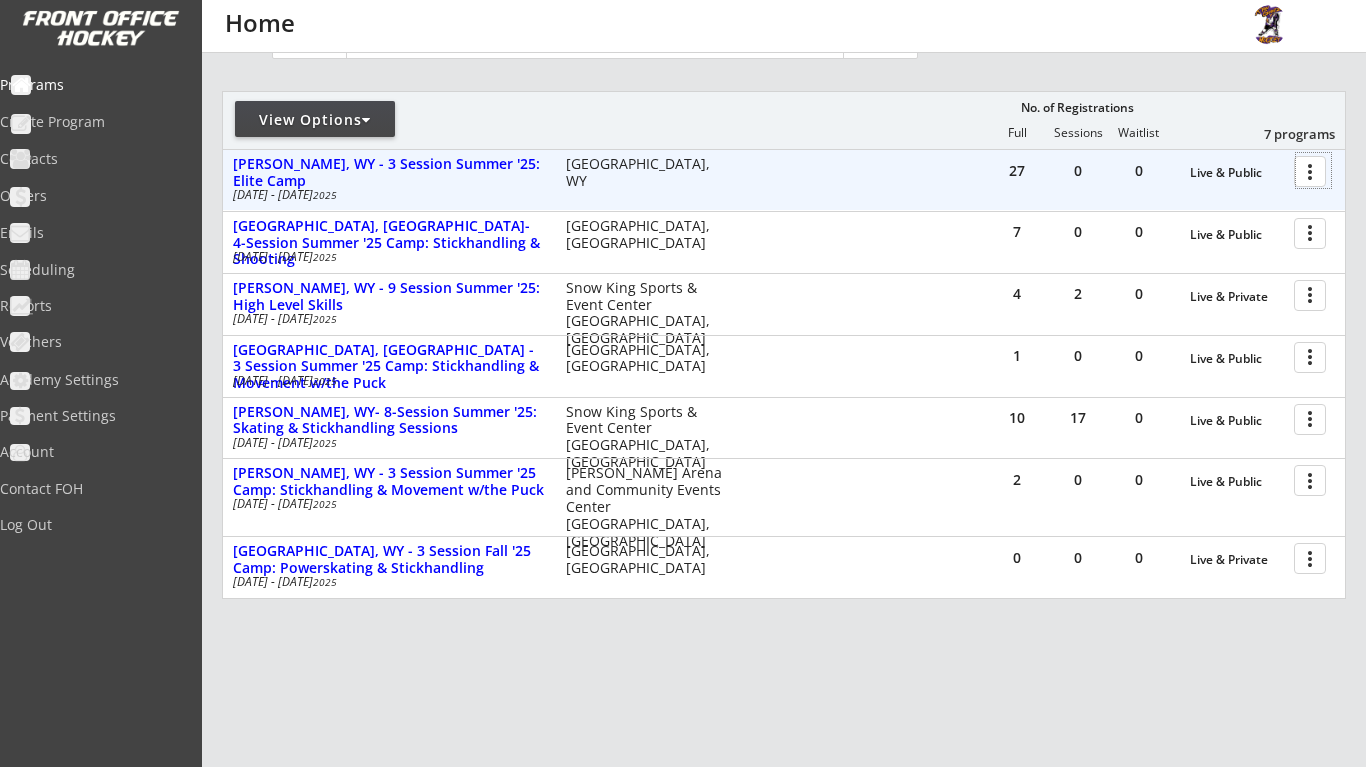 click at bounding box center [1313, 170] 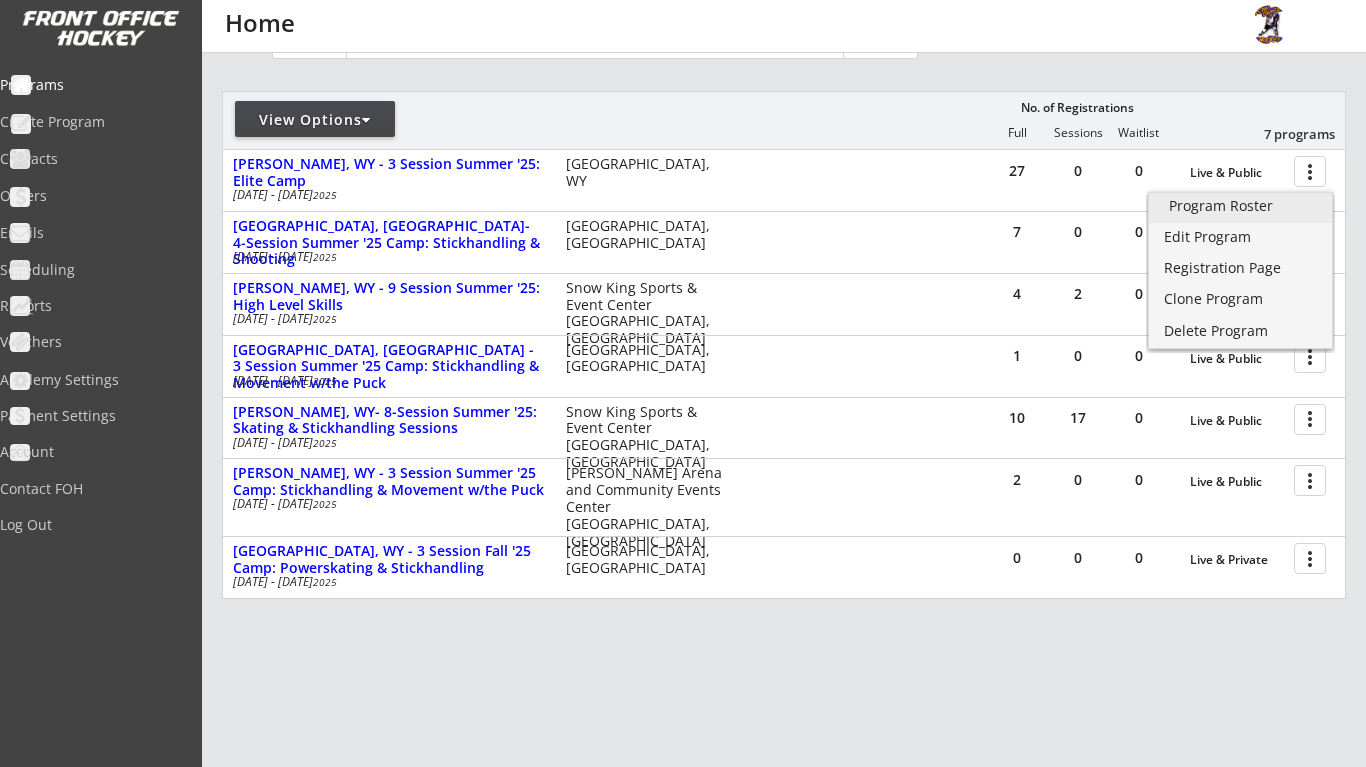 click on "Program Roster" at bounding box center (1240, 208) 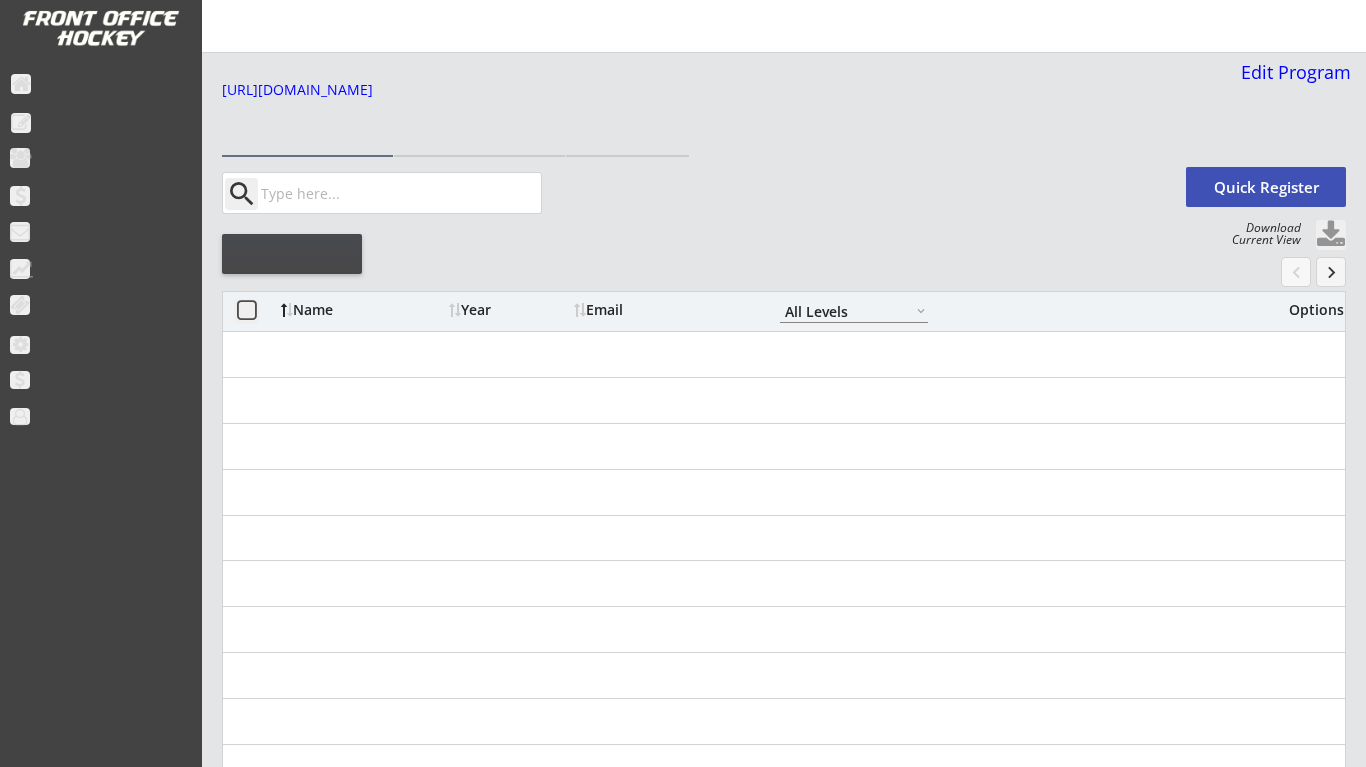 select on ""All Levels"" 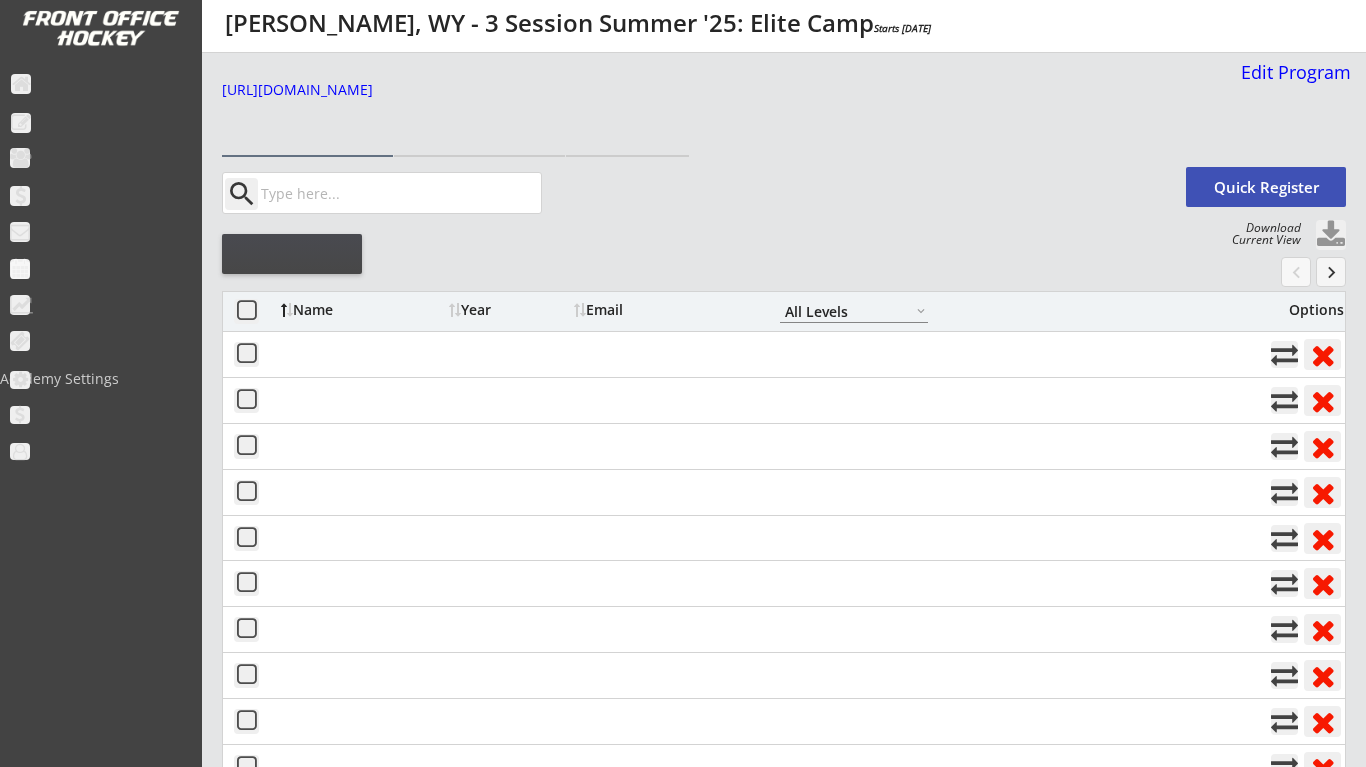 scroll, scrollTop: 0, scrollLeft: 0, axis: both 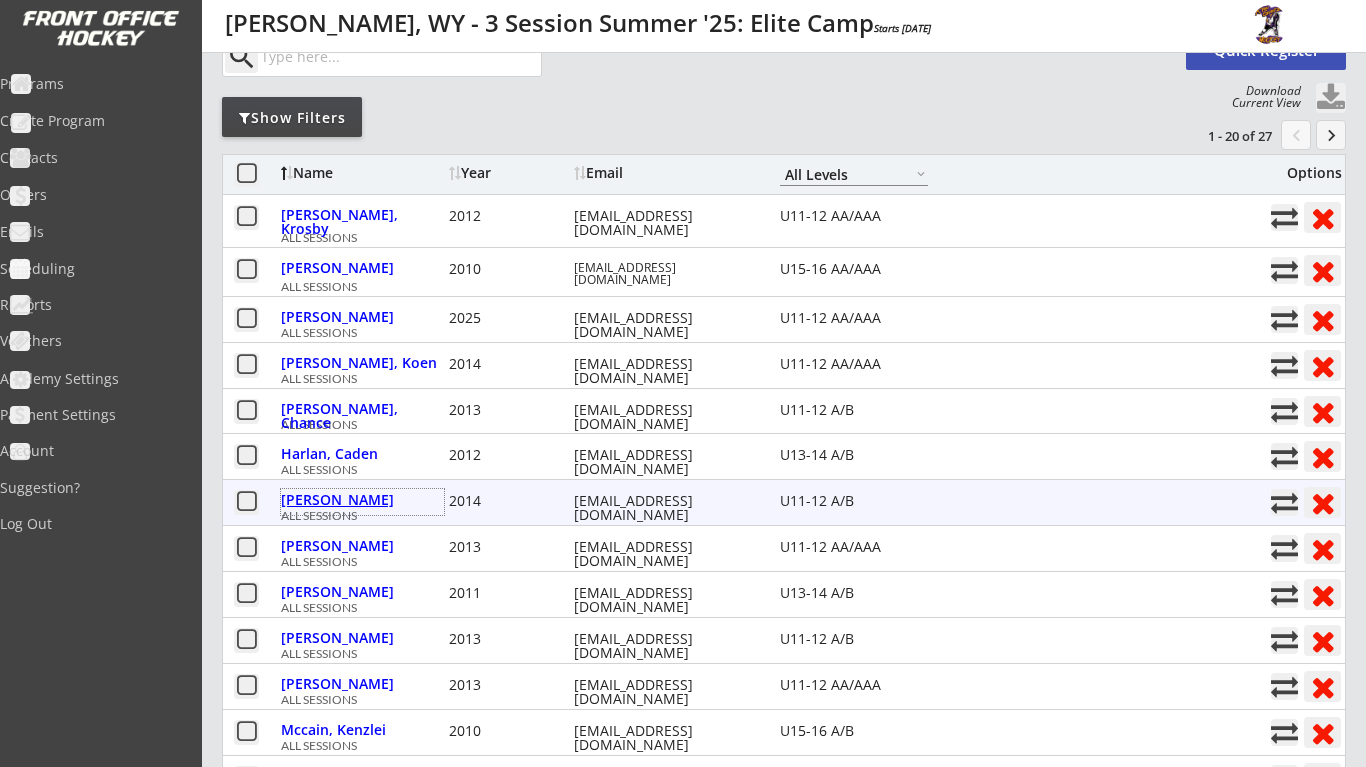 click on "[PERSON_NAME]" at bounding box center [362, 500] 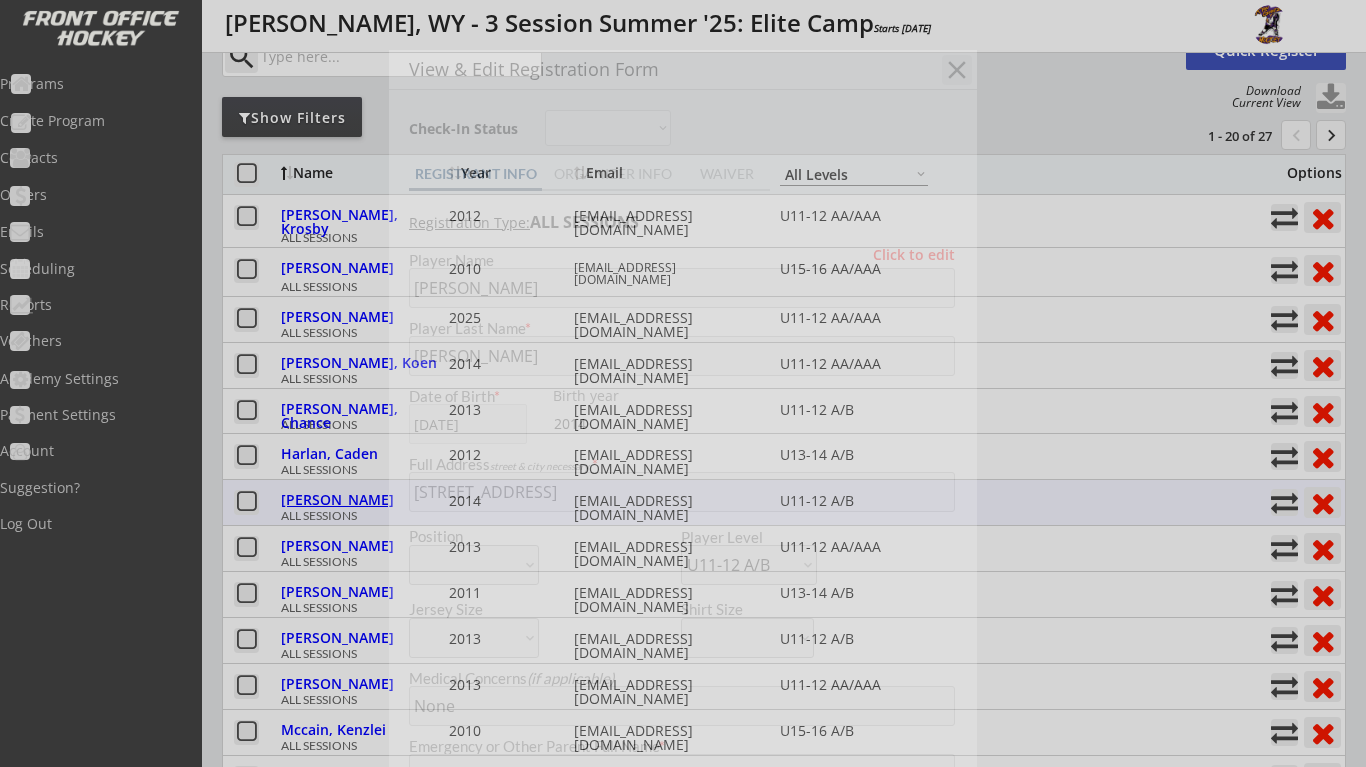 type on "Male" 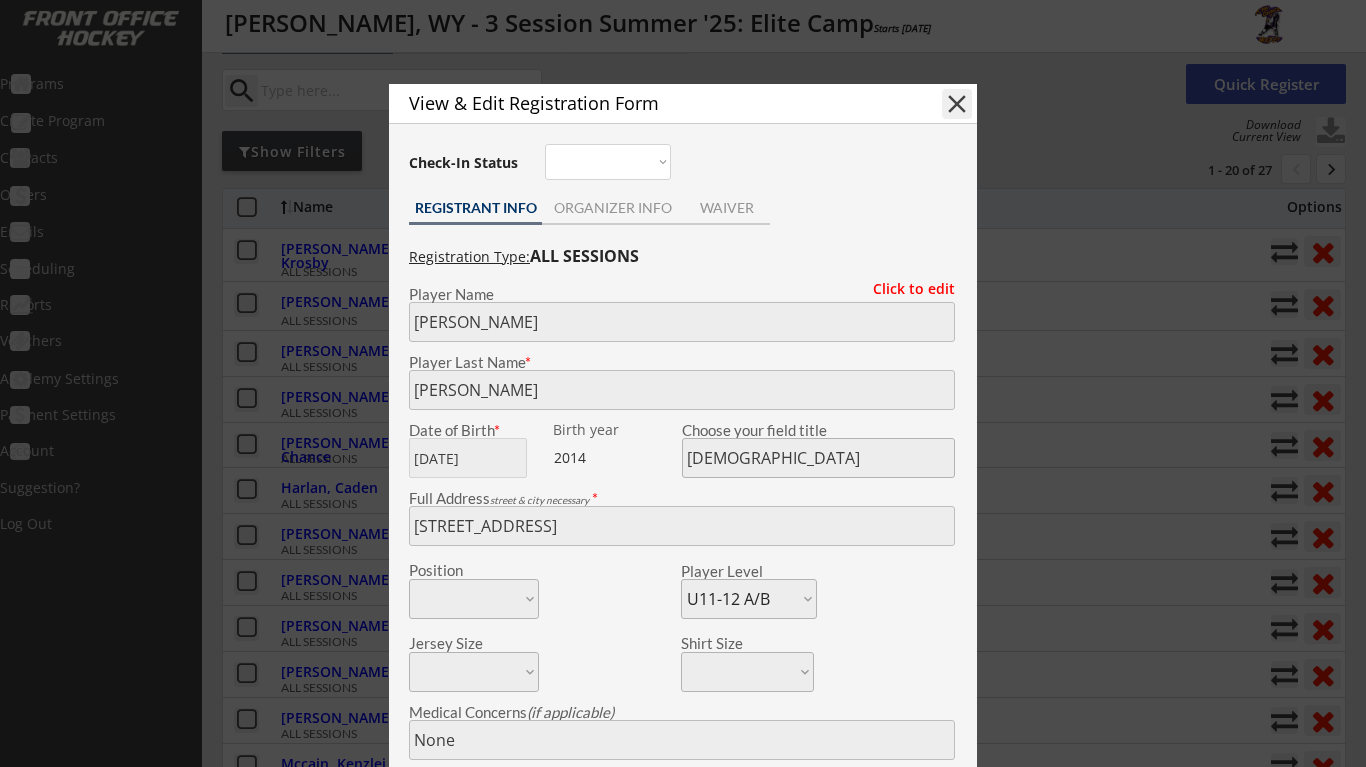 scroll, scrollTop: 84, scrollLeft: 0, axis: vertical 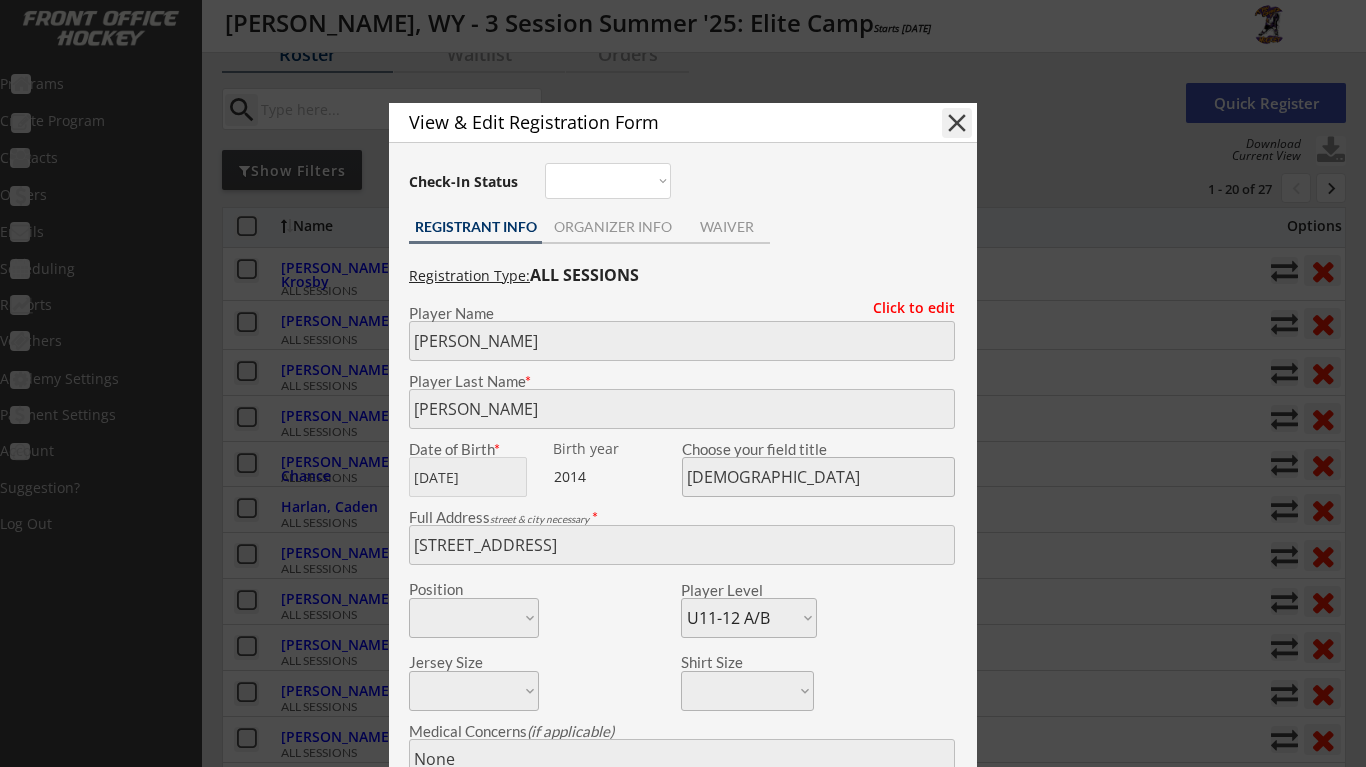 click on "close" at bounding box center [957, 123] 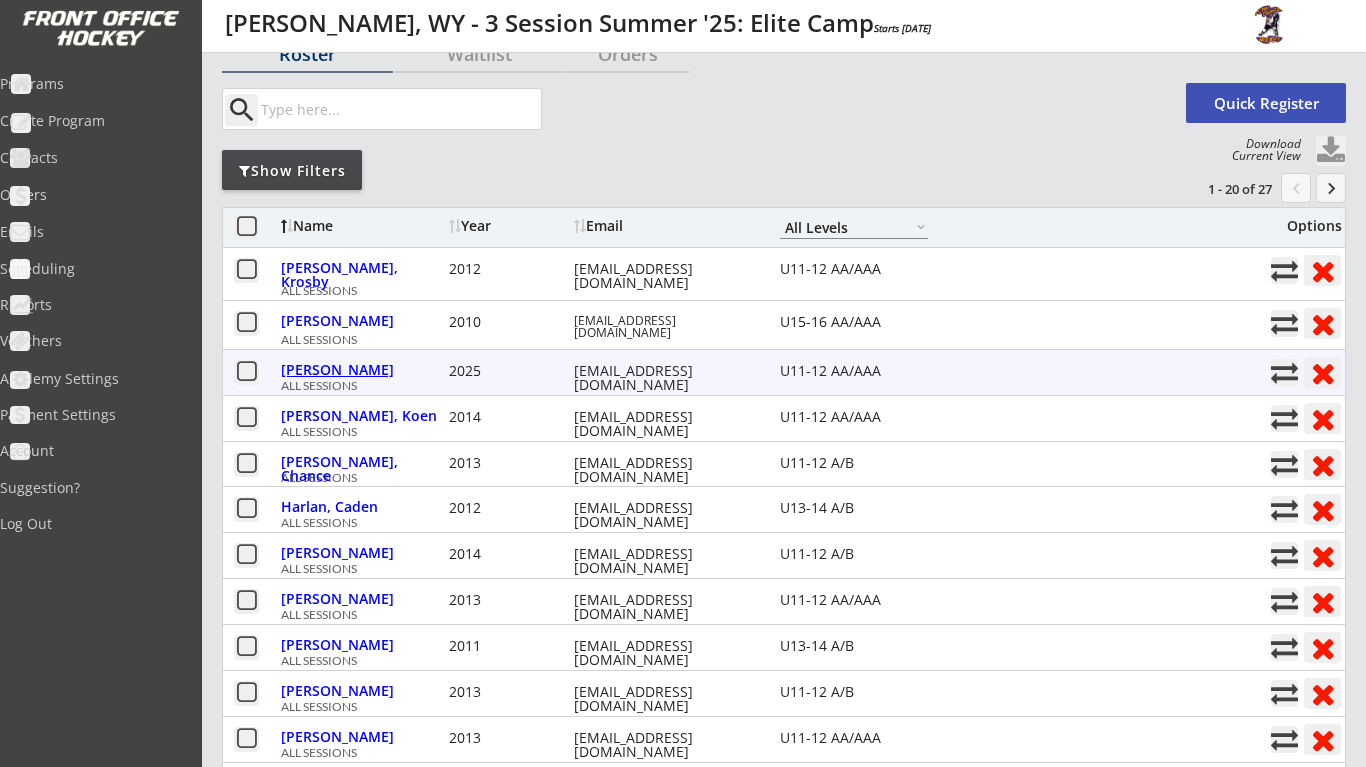 click on "Dupuis, Garrett" at bounding box center [362, 370] 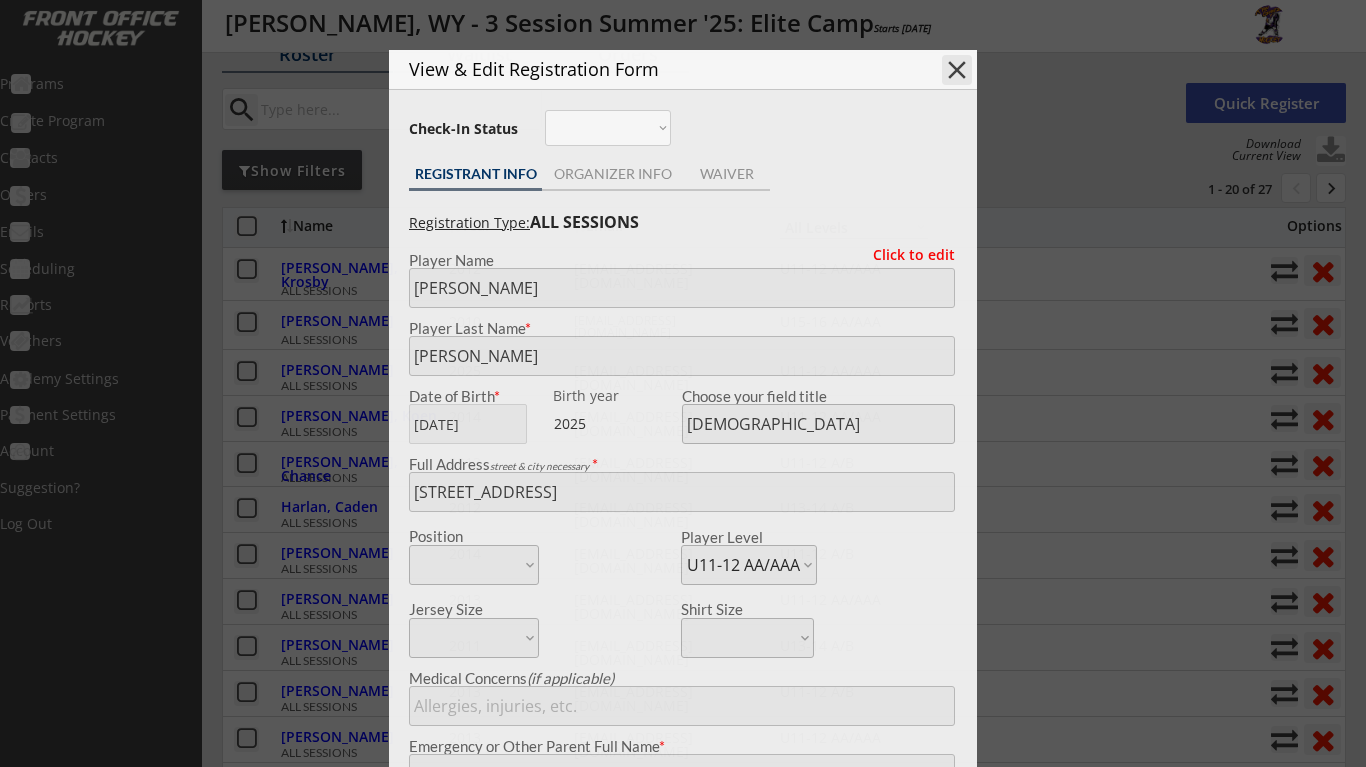 type on "Team Wyoming" 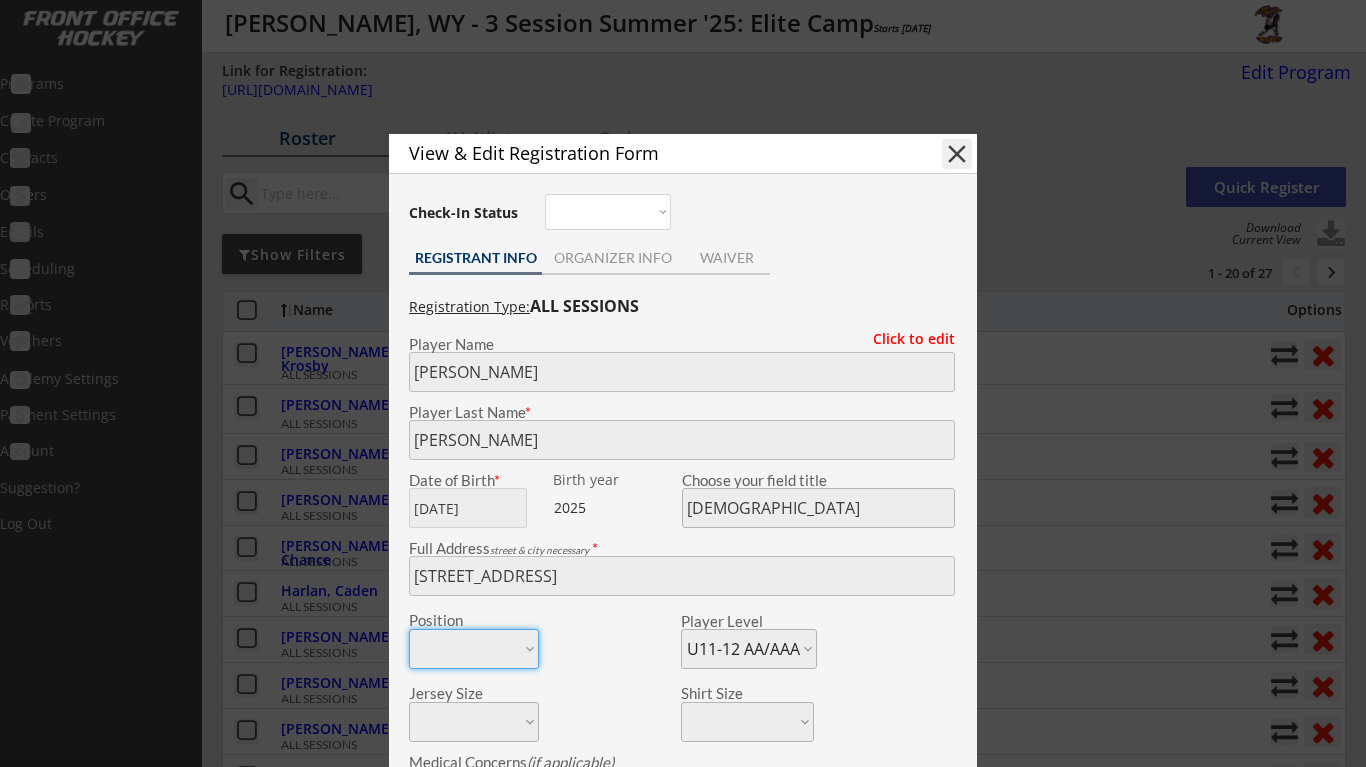 scroll, scrollTop: 0, scrollLeft: 0, axis: both 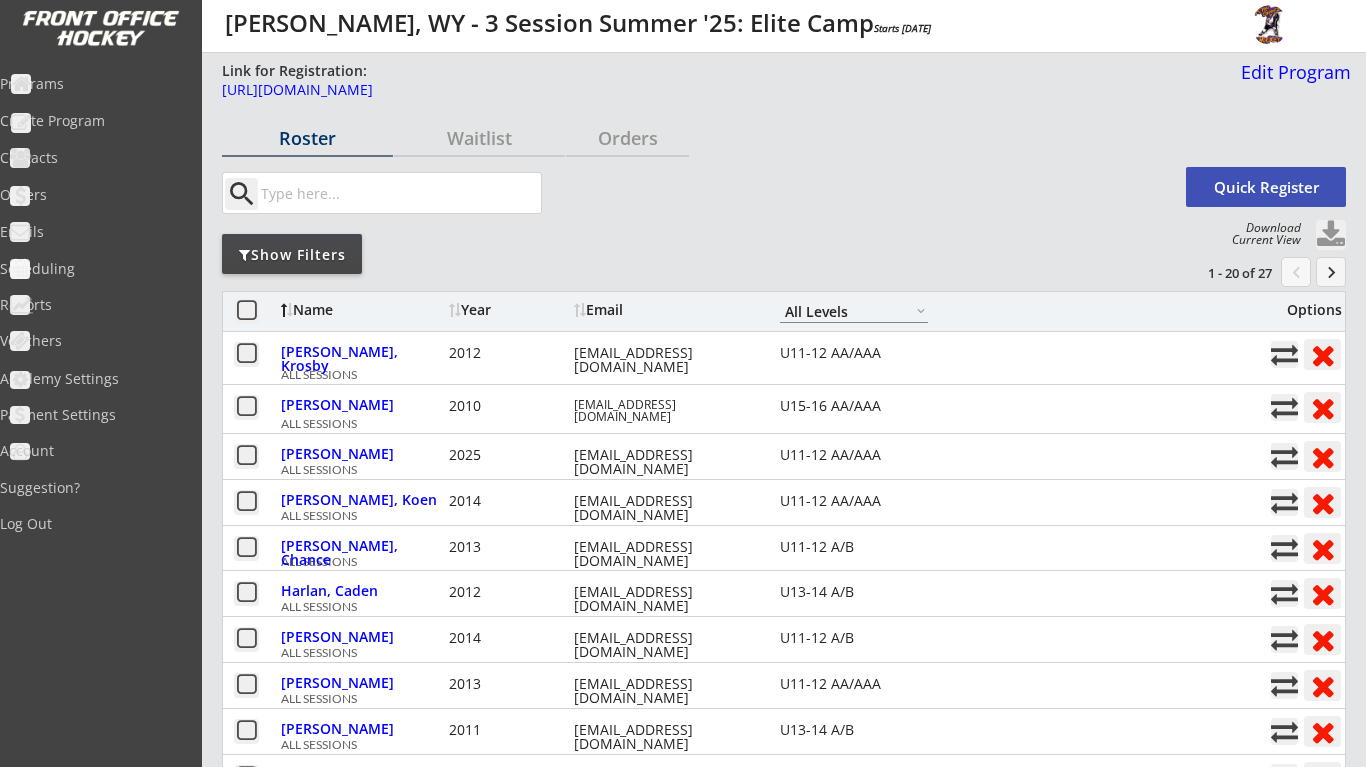 click on "keyboard_arrow_right" at bounding box center [1331, 272] 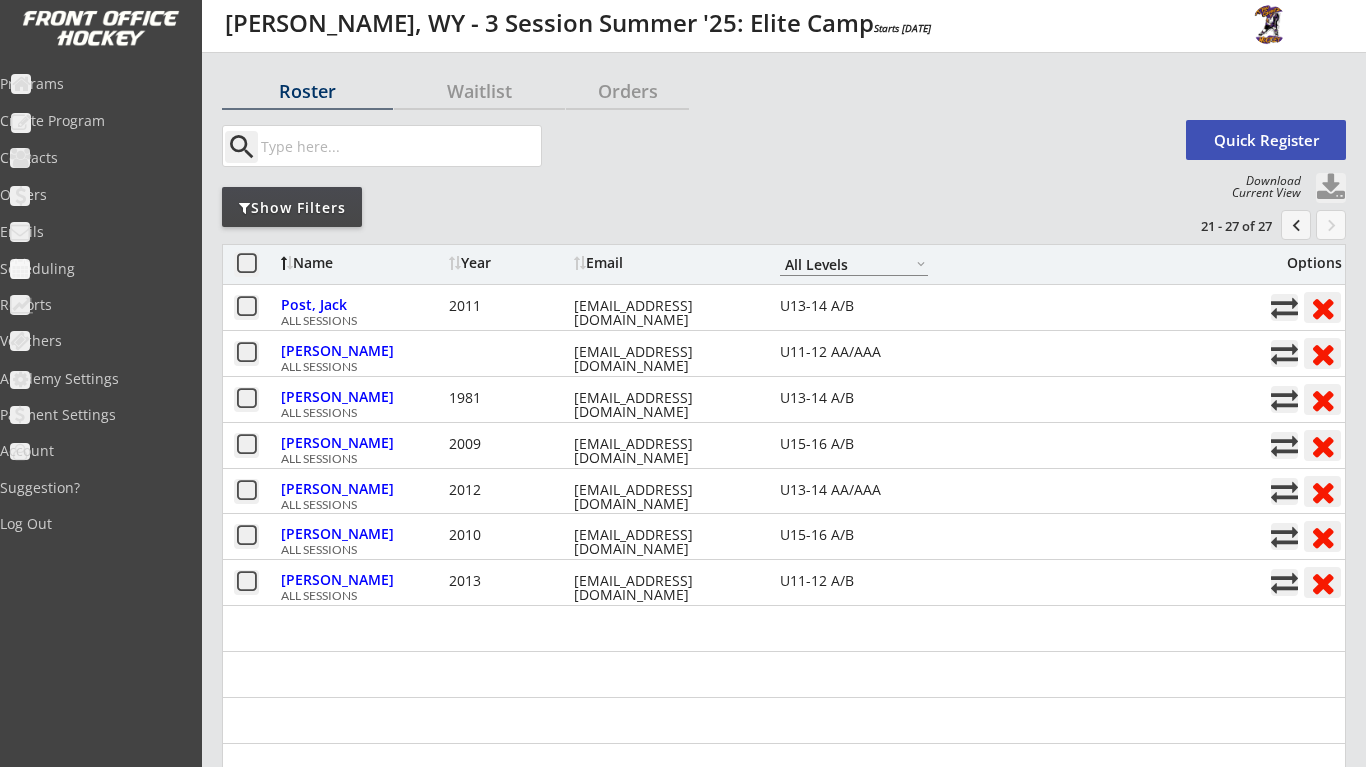scroll, scrollTop: 48, scrollLeft: 0, axis: vertical 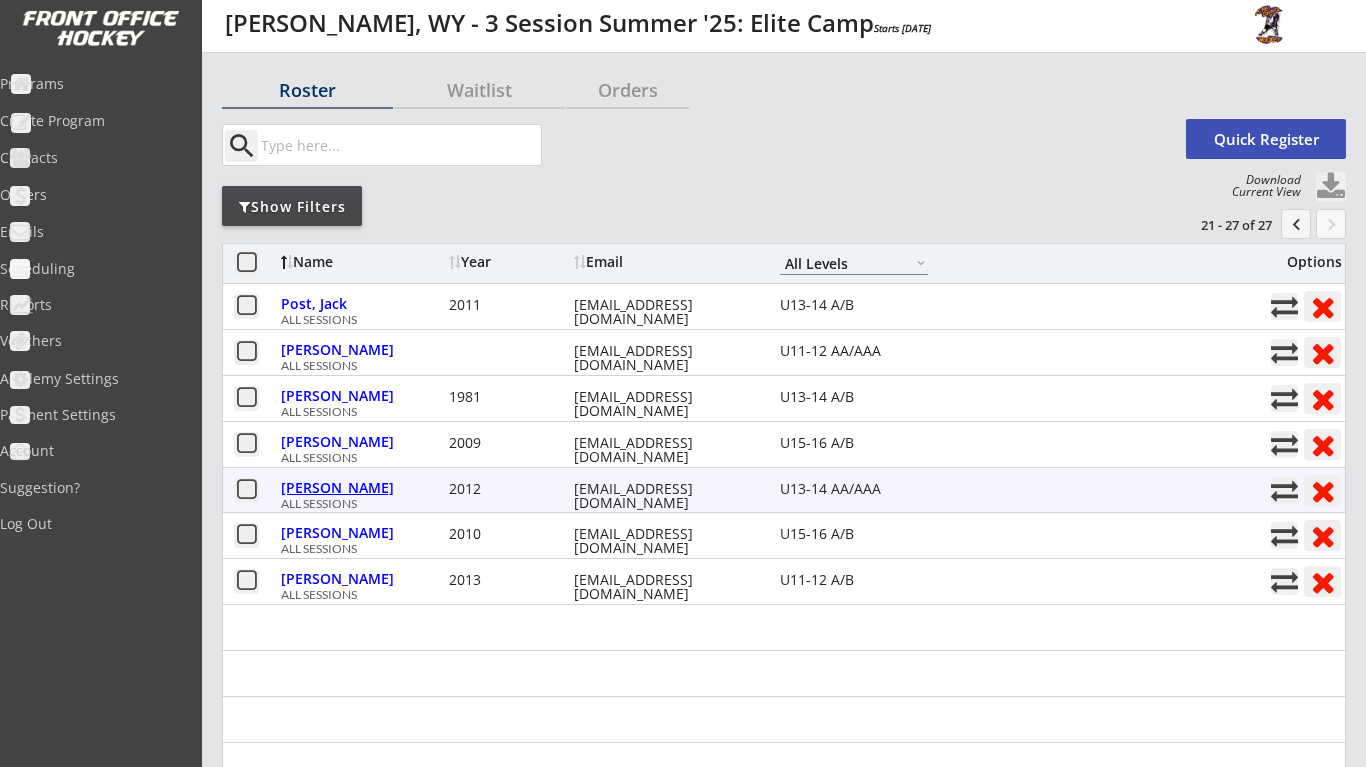 click on "Wichert, Bryce" at bounding box center (362, 490) 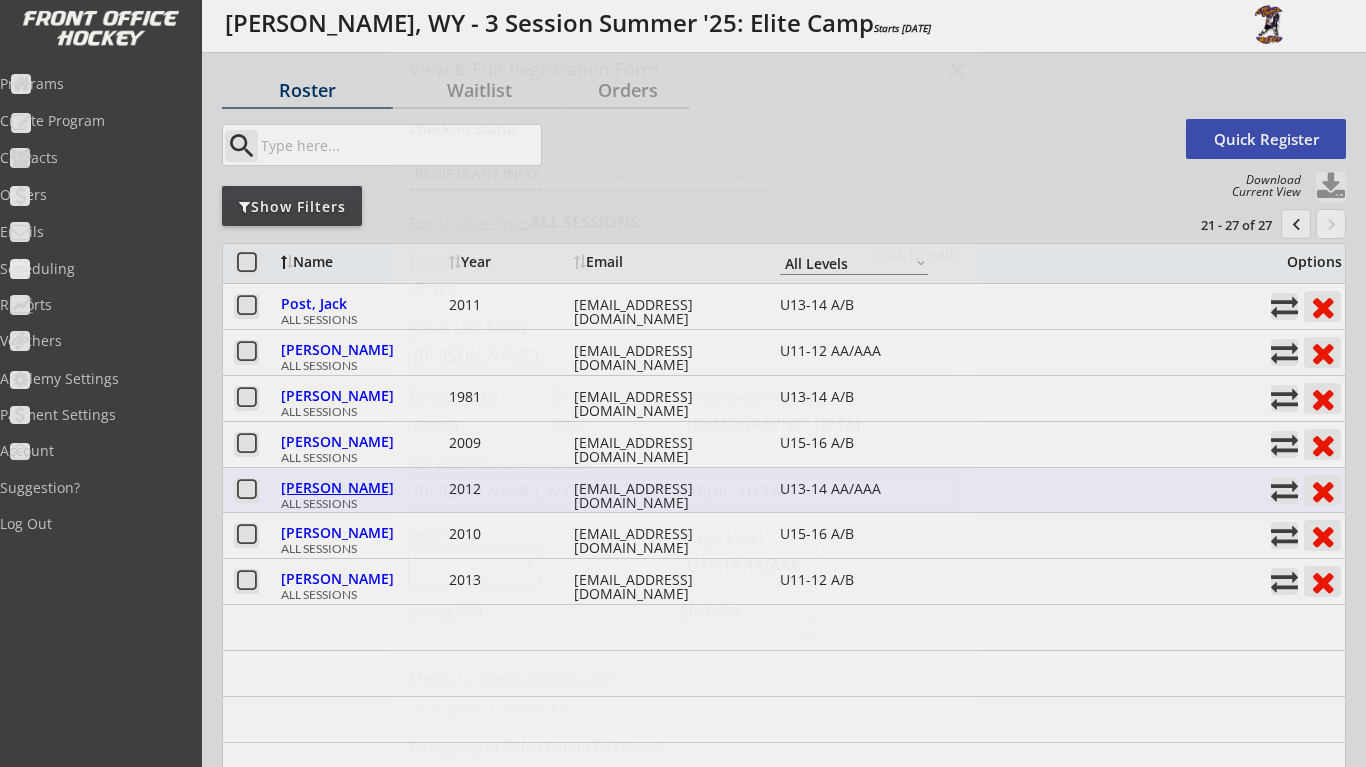 type on "Gillette Hockey Association & Team WY" 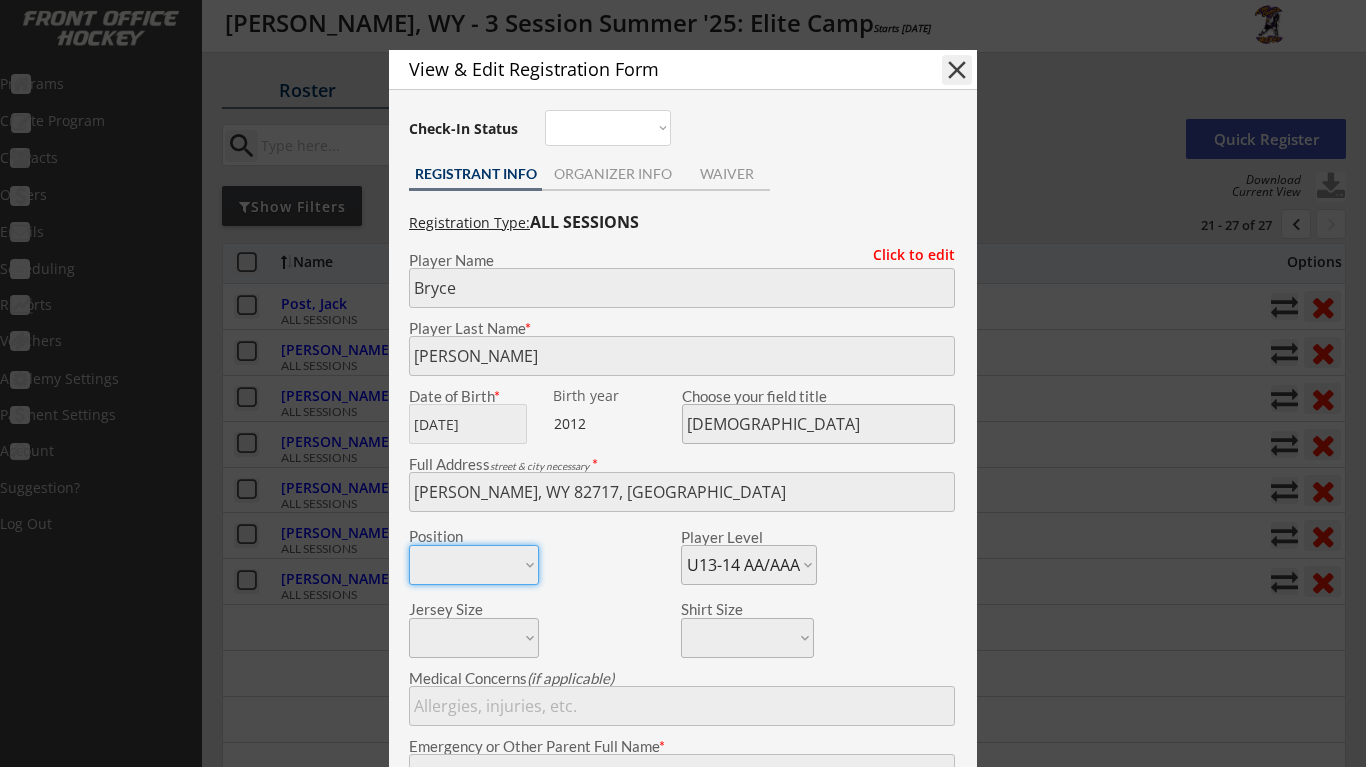 click on "close" at bounding box center (957, 70) 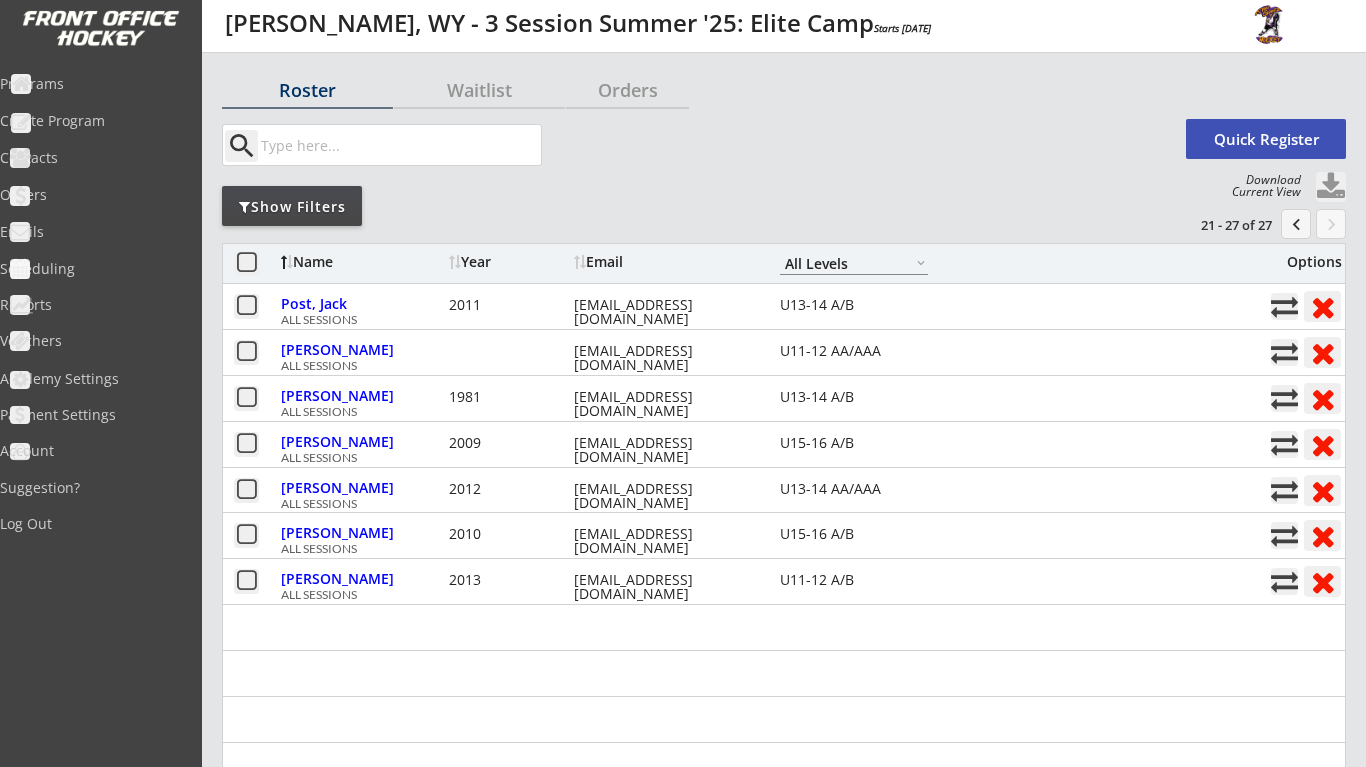 click on "chevron_left" at bounding box center (1296, 224) 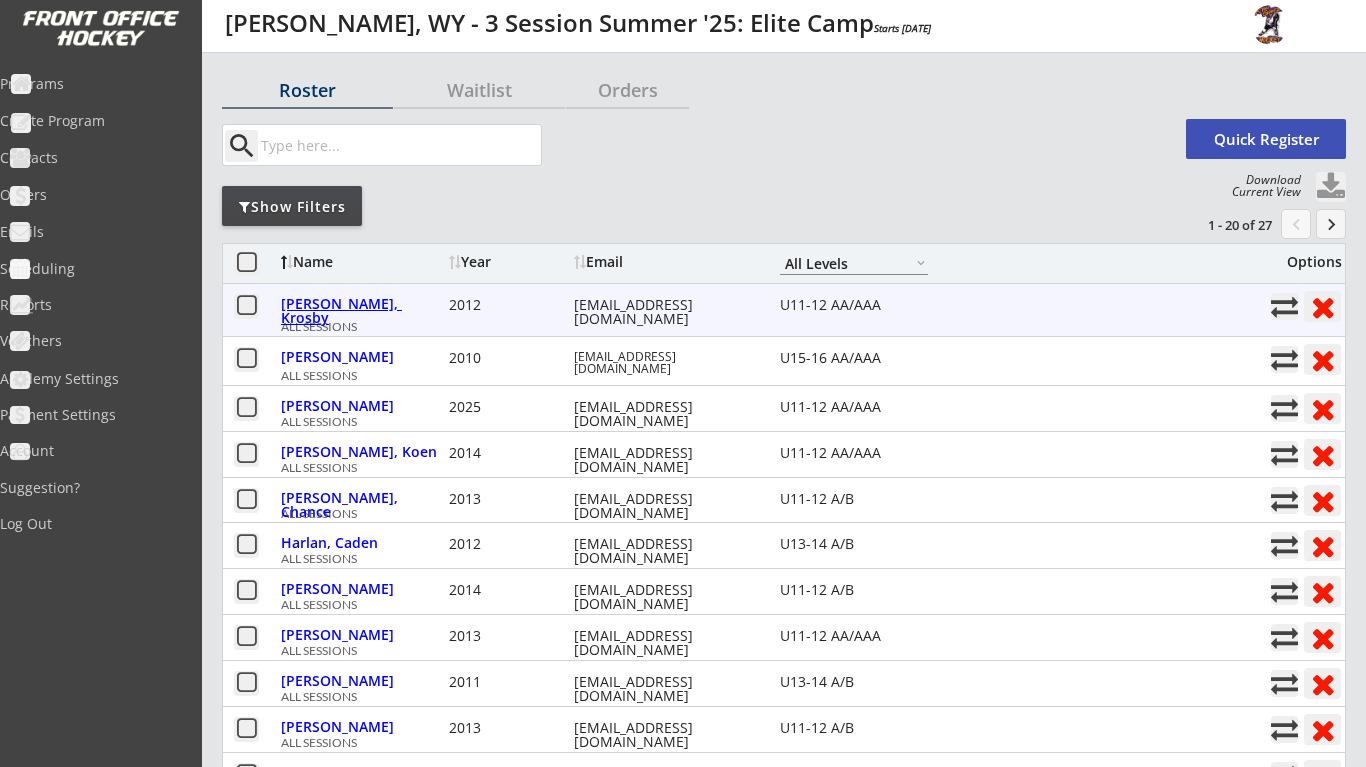 click on "Anderson, Krosby" at bounding box center (362, 311) 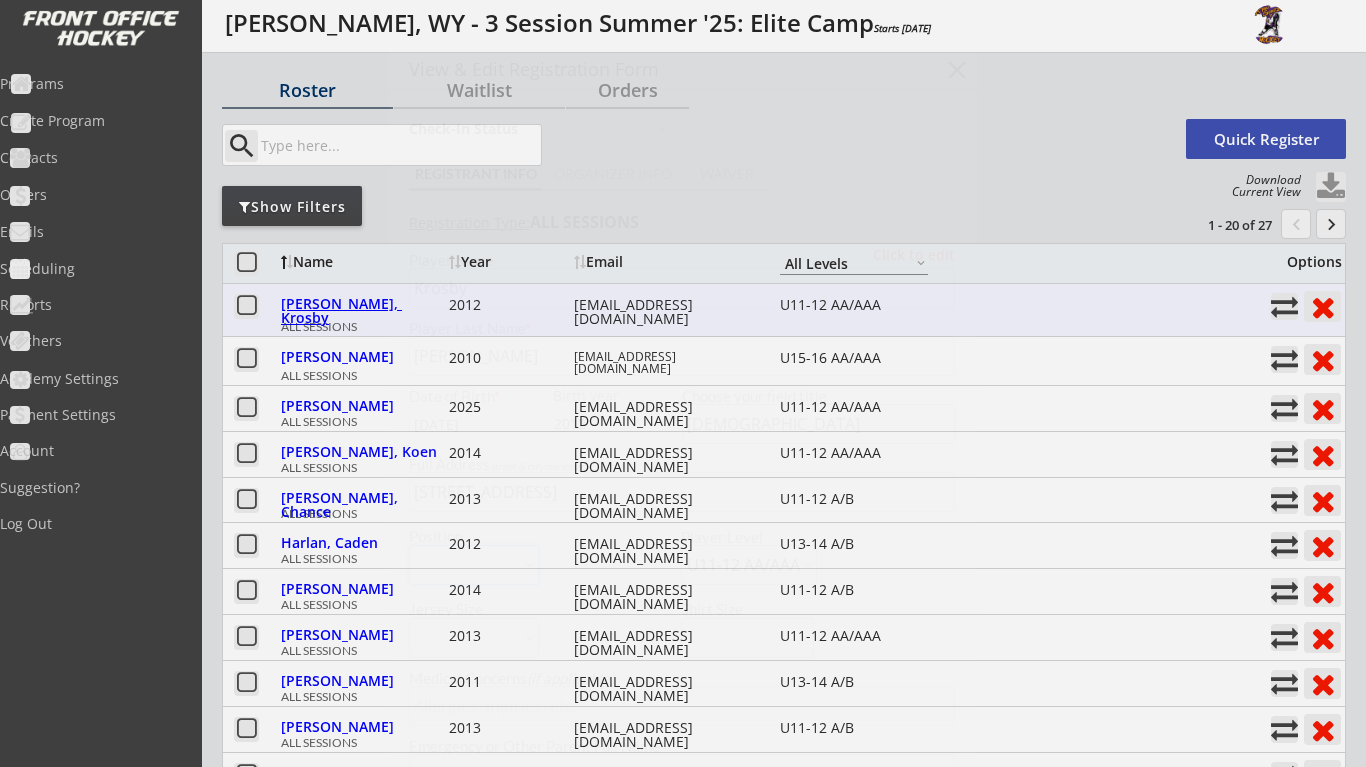 type on "Casper Oilers" 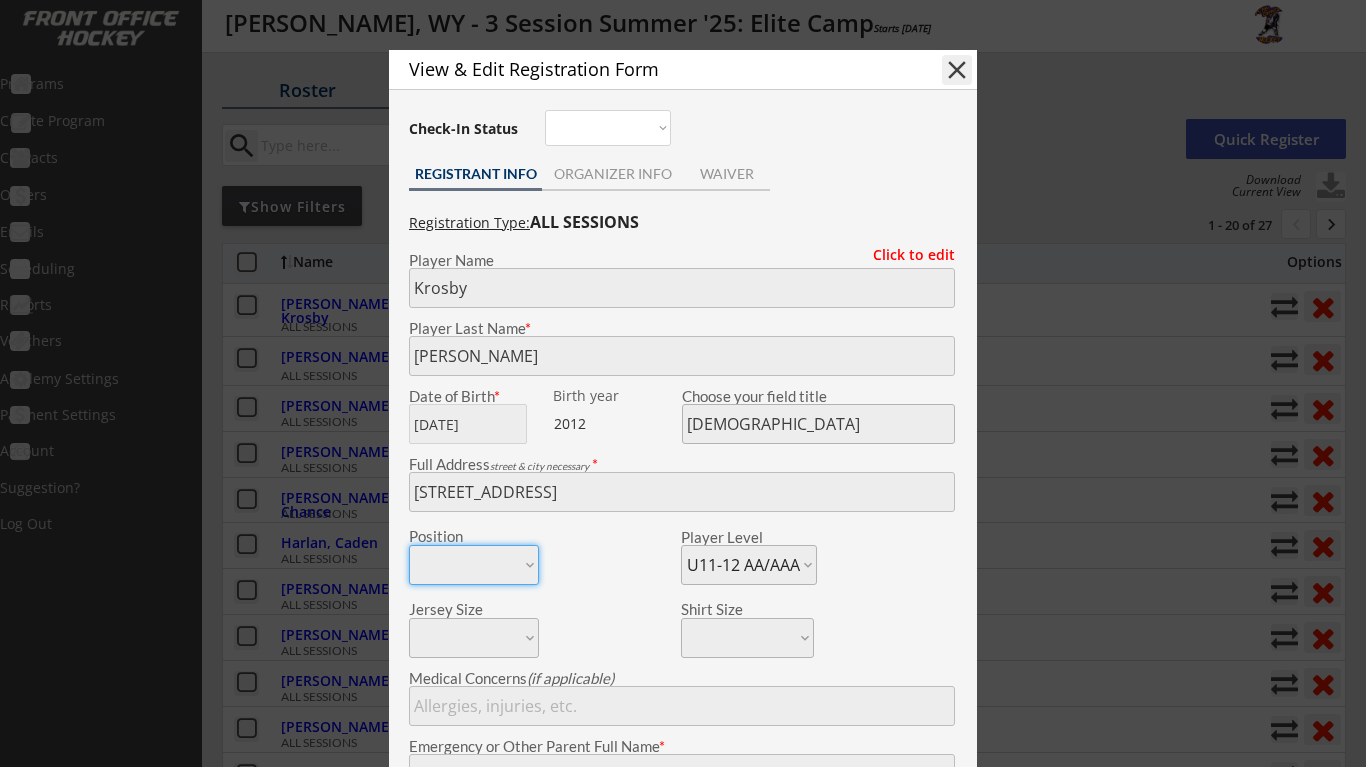 click on "close" at bounding box center (957, 70) 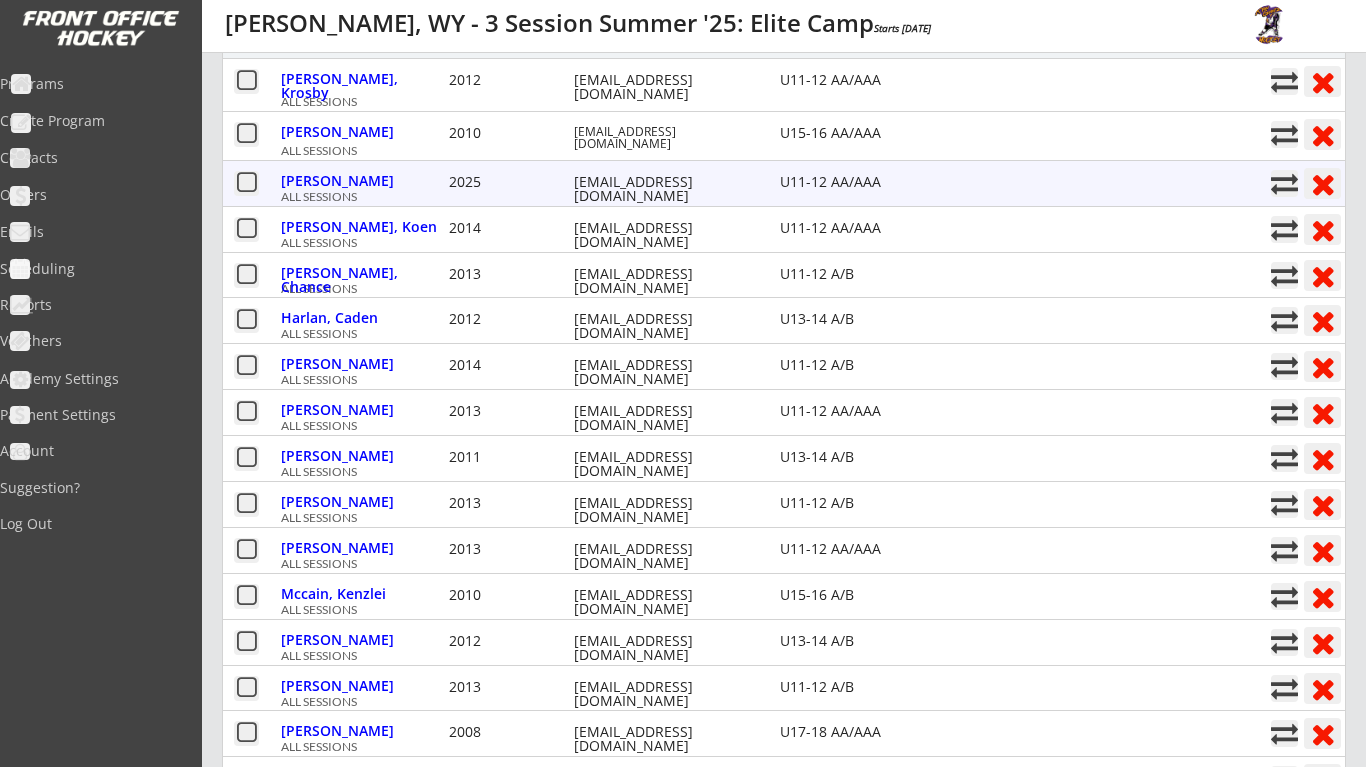scroll, scrollTop: 290, scrollLeft: 0, axis: vertical 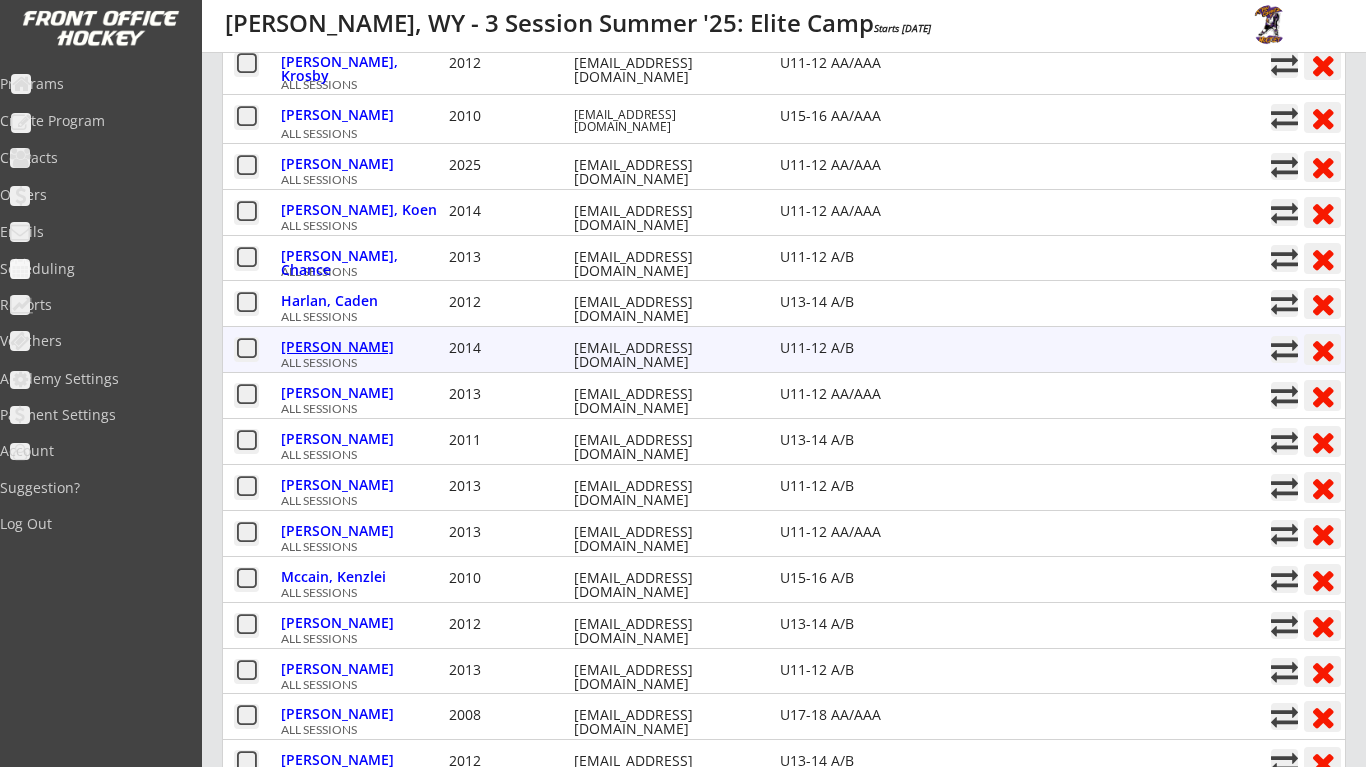 click on "Hiser, Ryan" at bounding box center (362, 347) 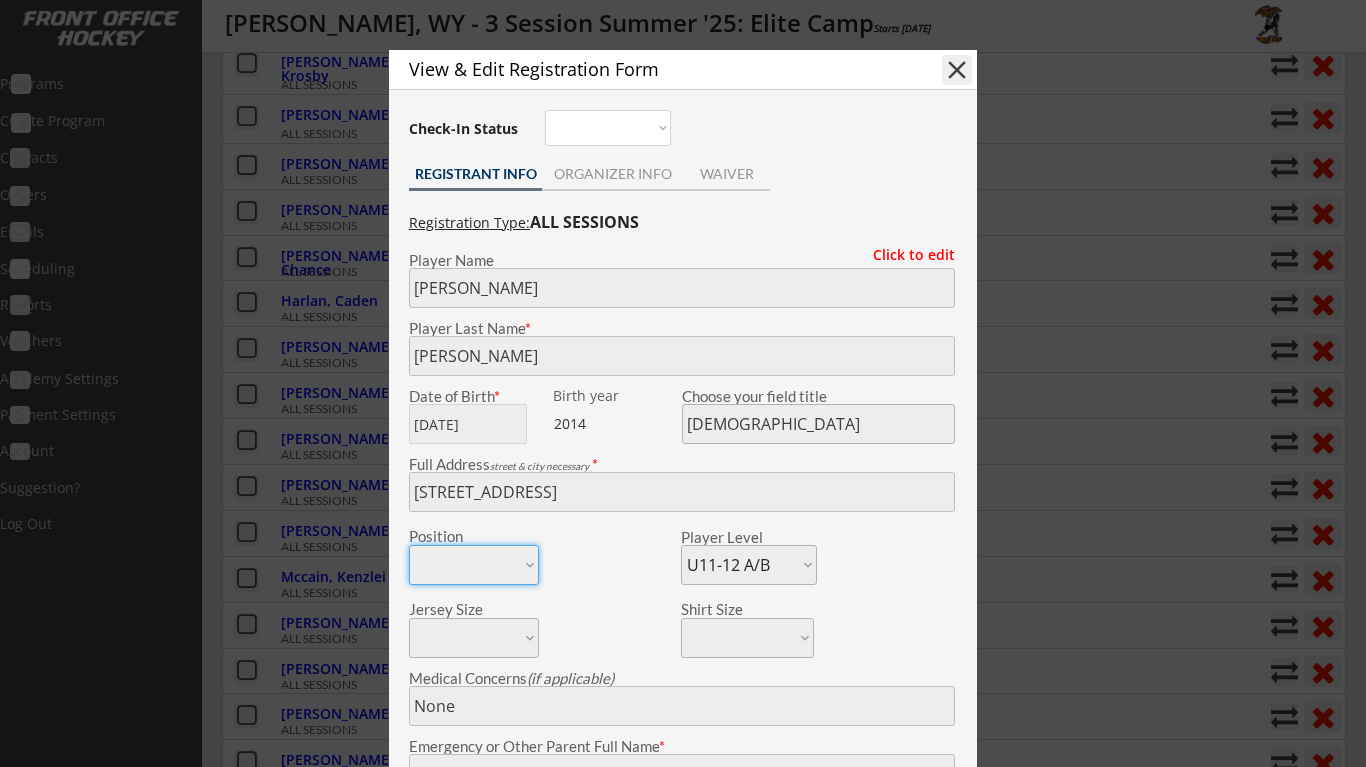 click on "close" at bounding box center [957, 70] 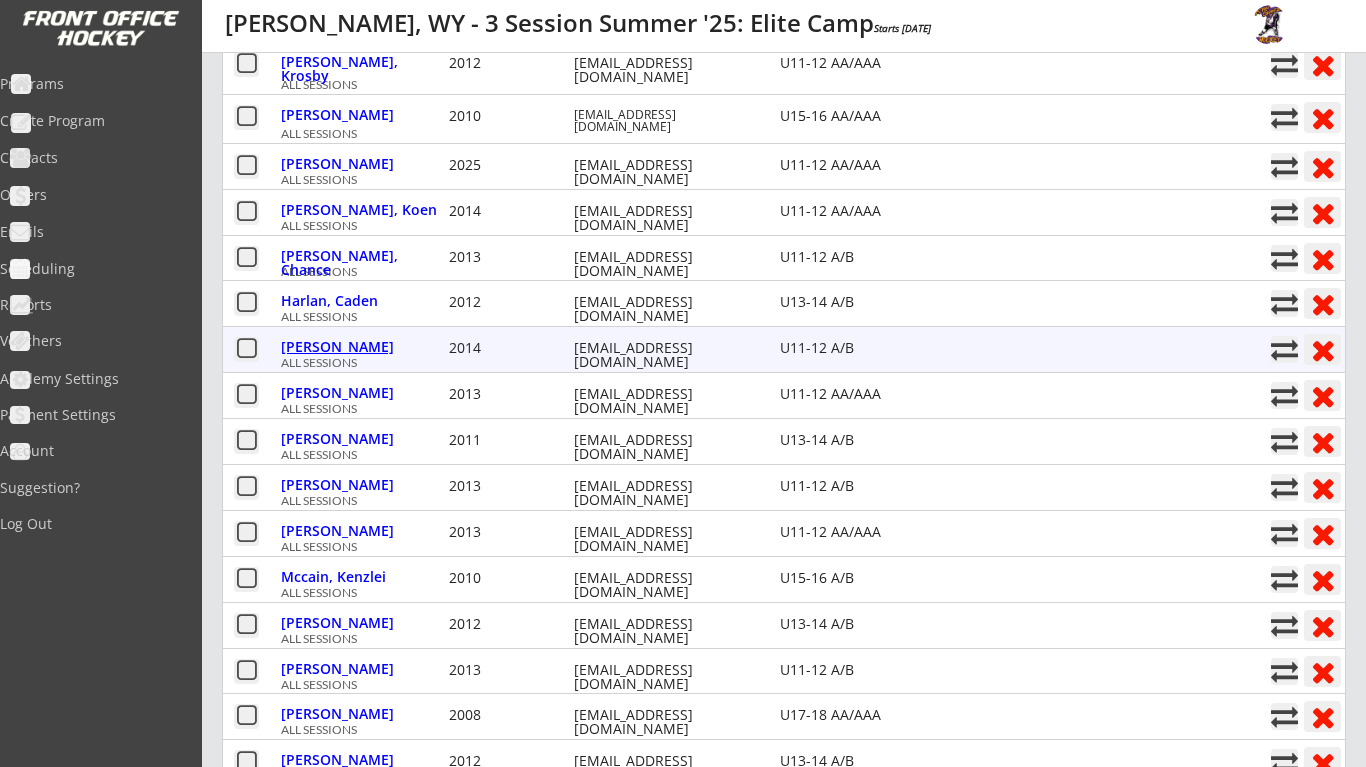 click on "Hiser, Ryan" at bounding box center [362, 347] 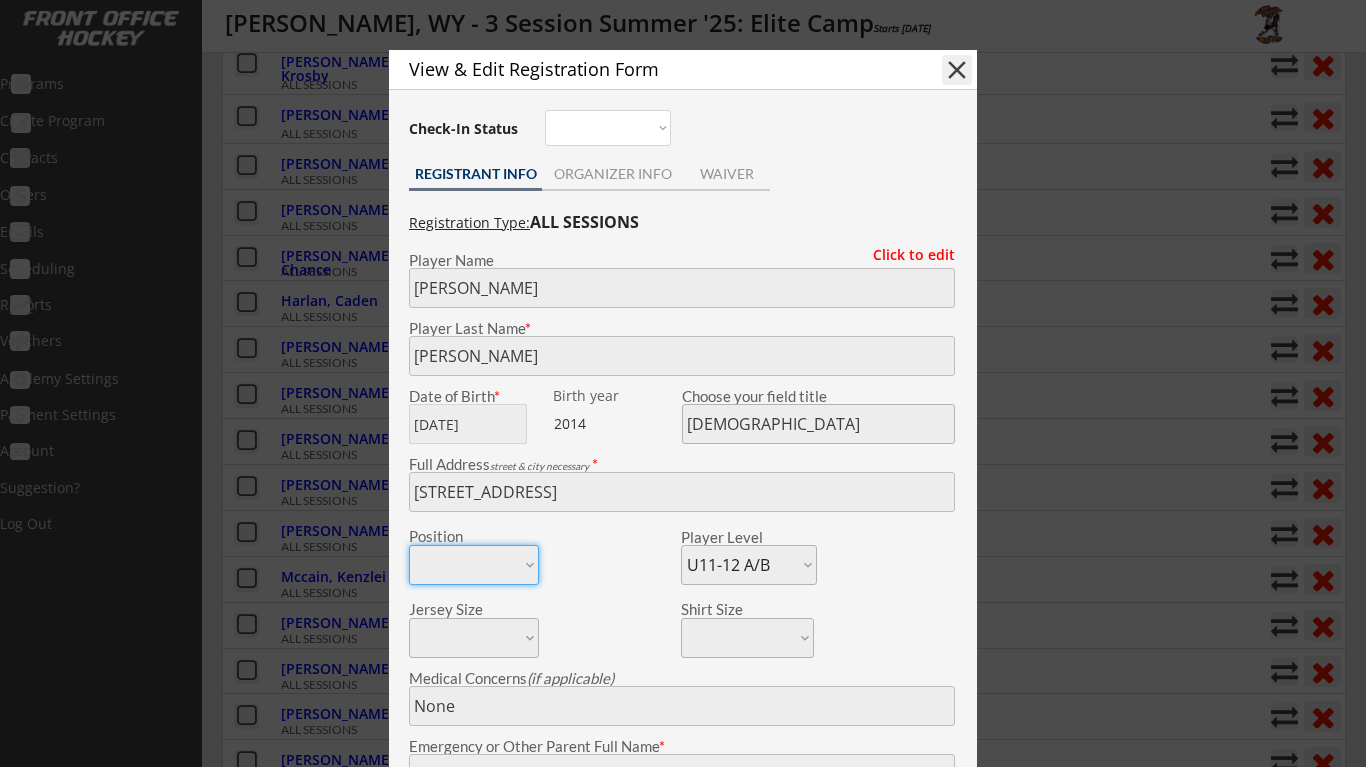 click on "close" at bounding box center (957, 70) 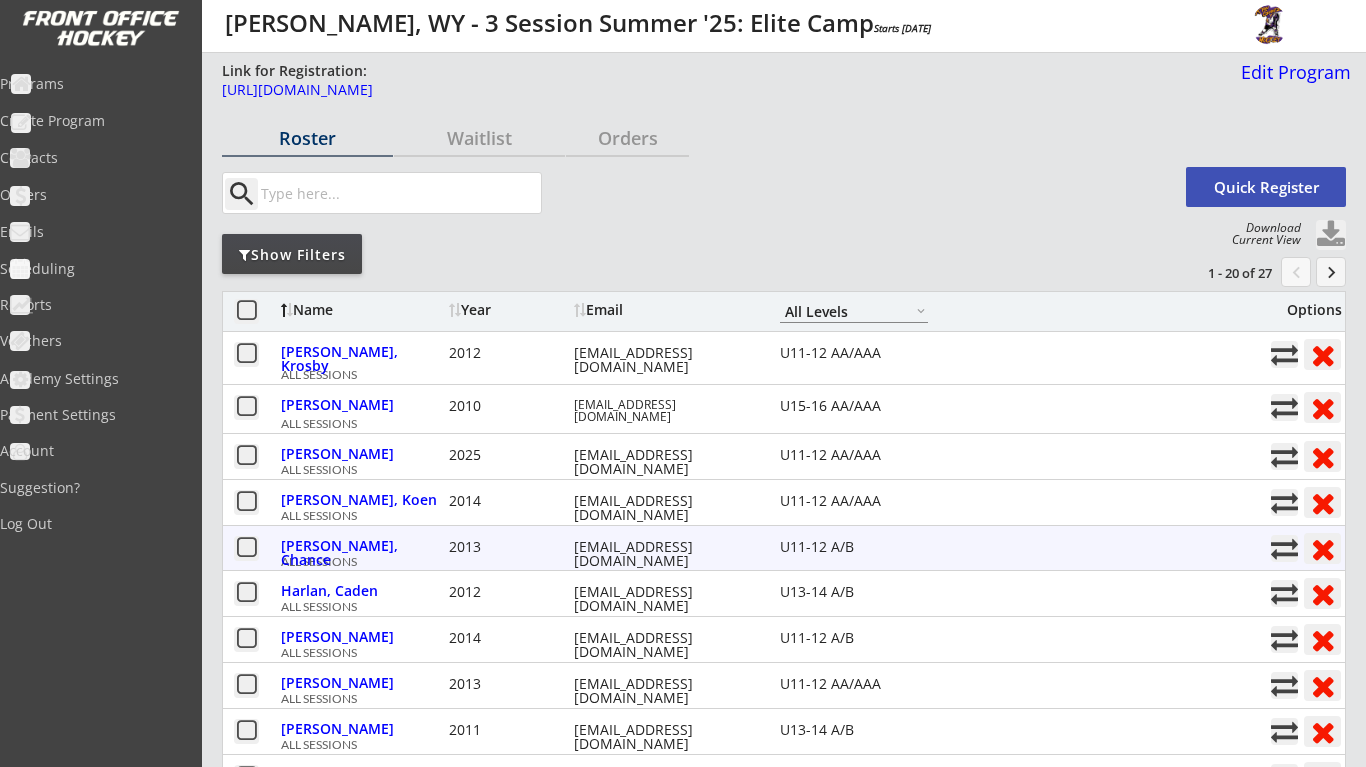 scroll, scrollTop: 0, scrollLeft: 0, axis: both 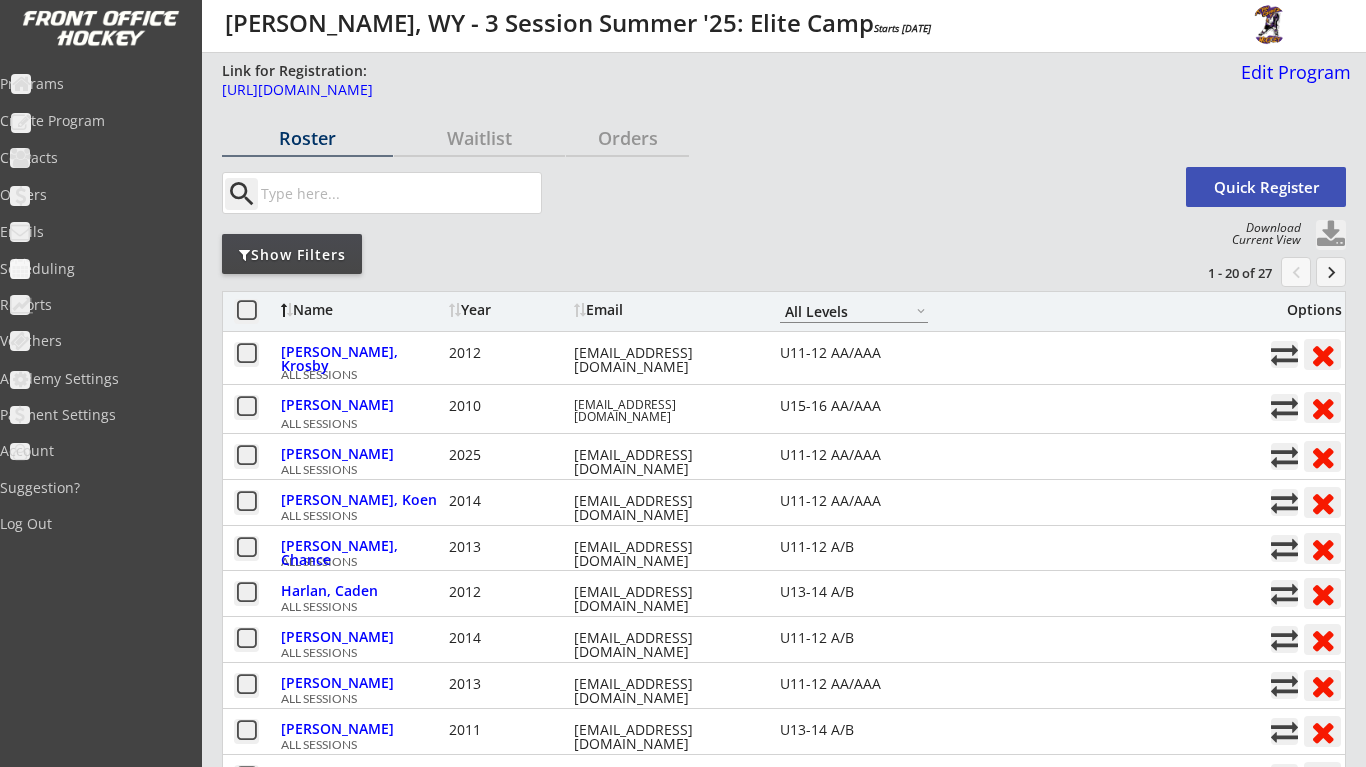 click on "Year" at bounding box center [509, 310] 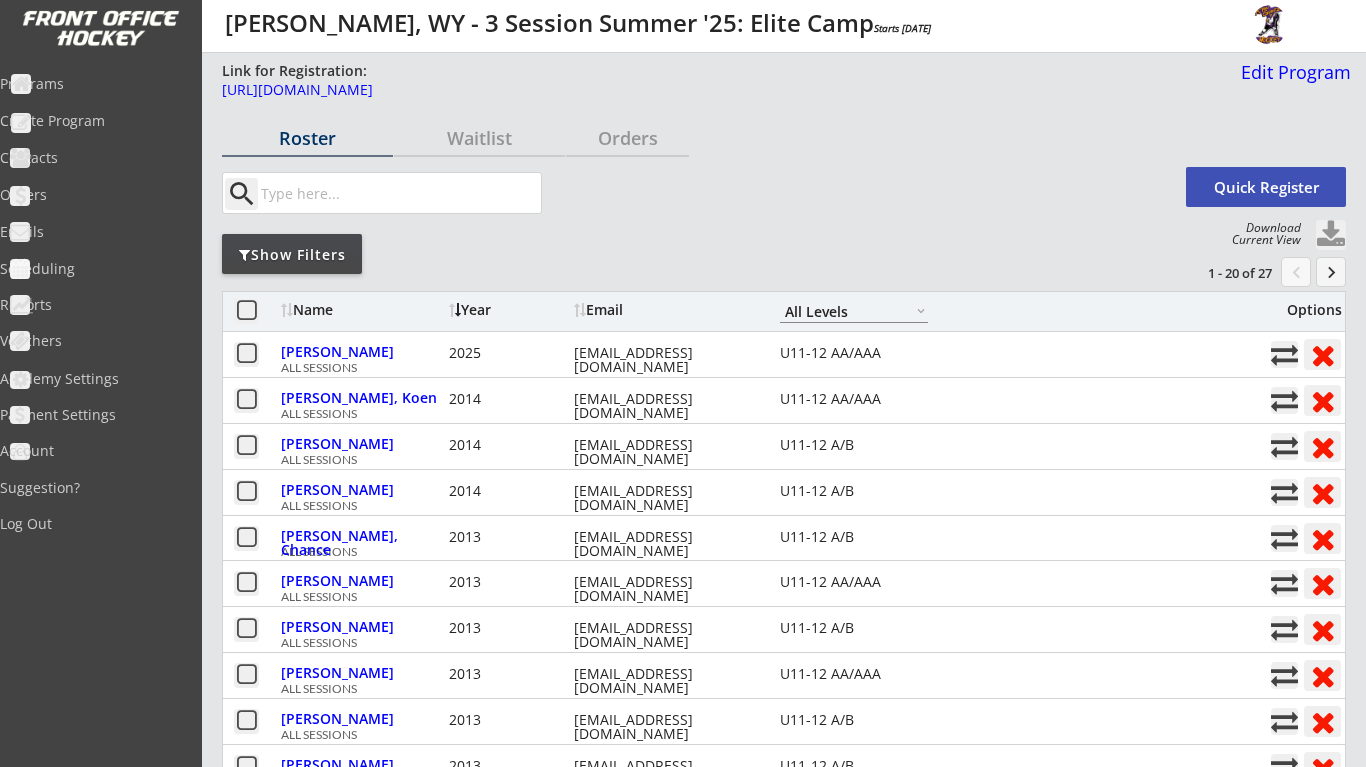 click on "Year" at bounding box center (509, 310) 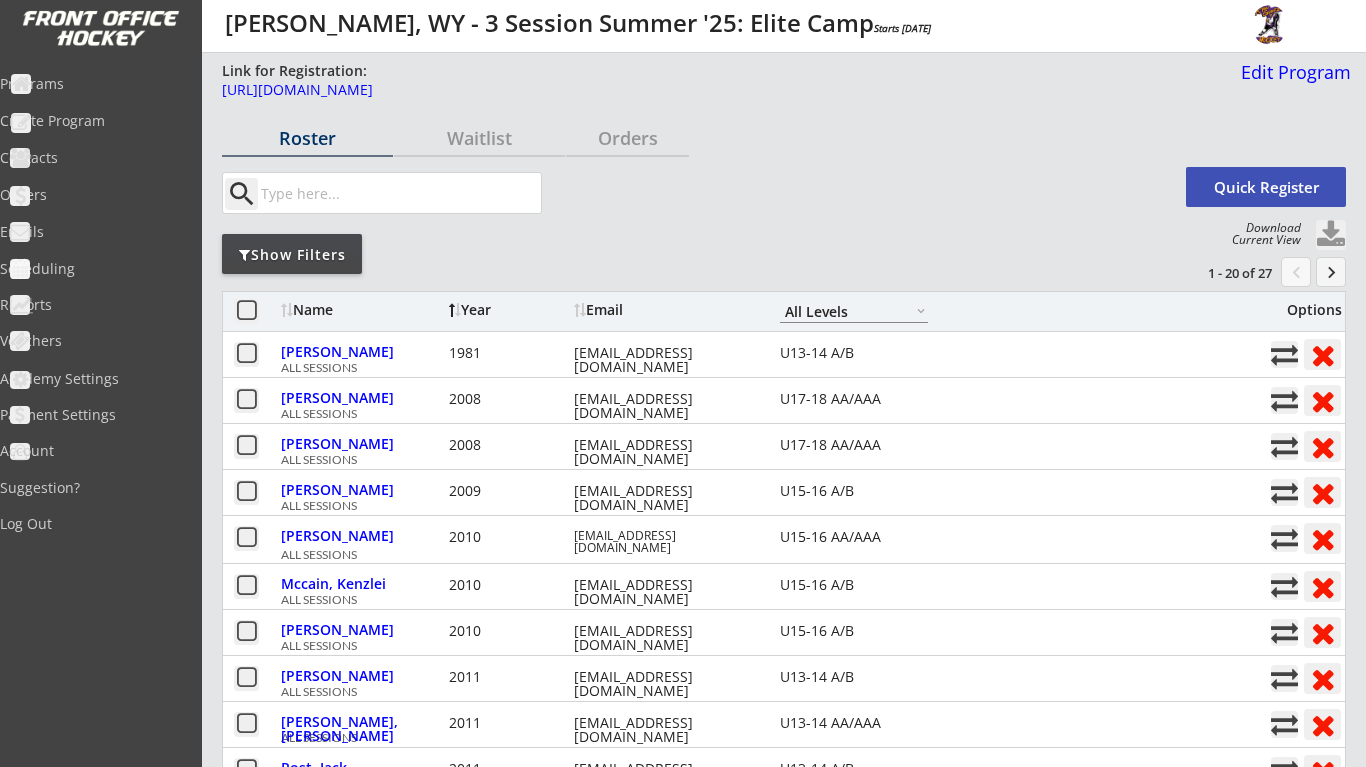 scroll, scrollTop: 0, scrollLeft: 0, axis: both 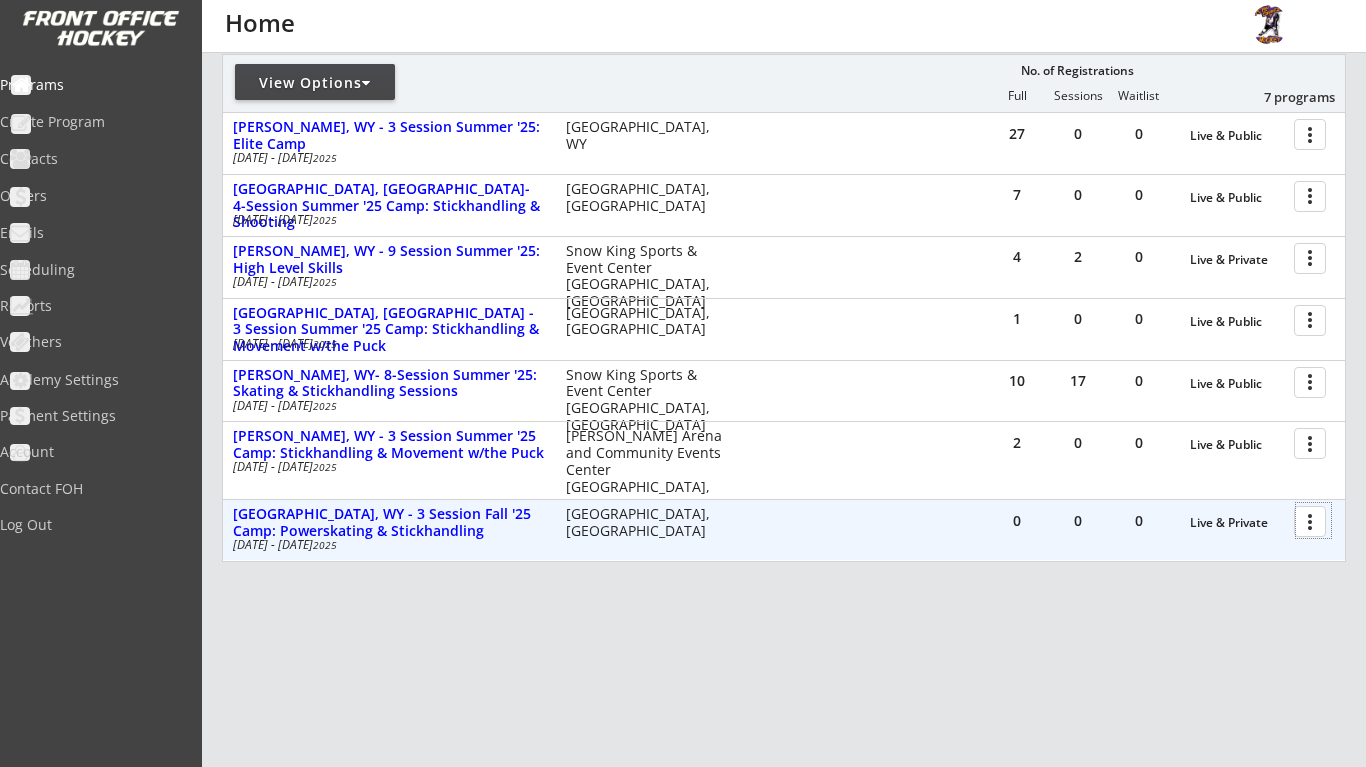 click at bounding box center (1313, 520) 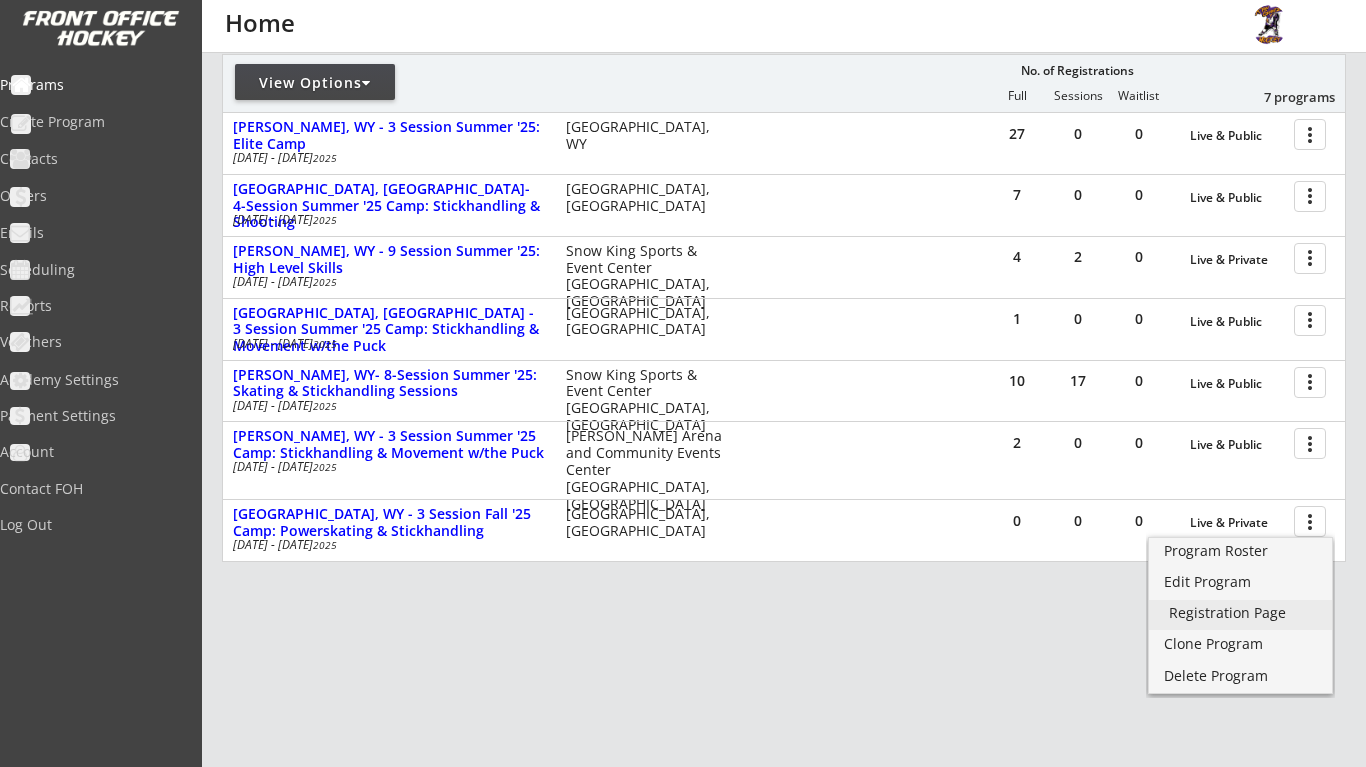 click on "Registration Page" at bounding box center (1240, 613) 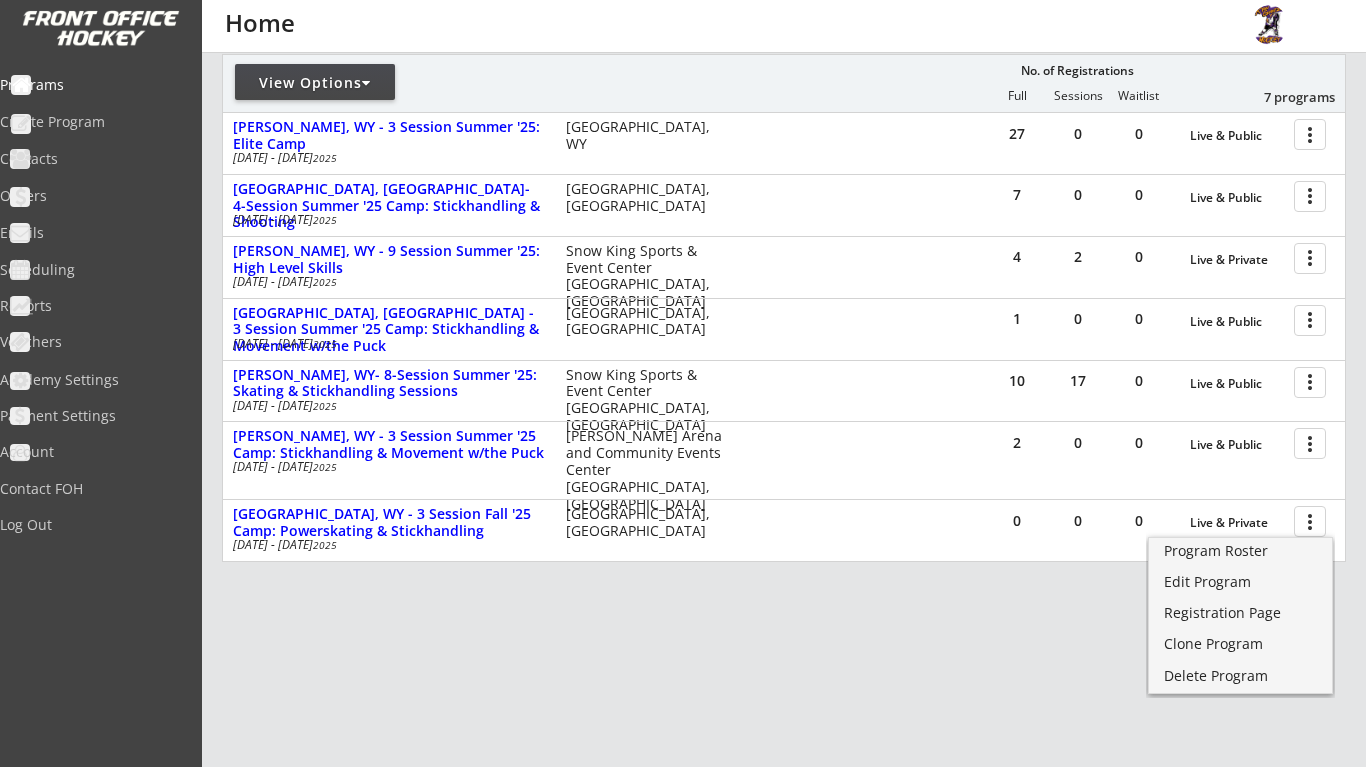 click on "REVENUE $  4,615 Last 30 days REGISTRATIONS 19 Last 30 days CONTACTS 14 New in Last 30 days qr qr_code Your Link for Registration for All Programs: Copy Link Open Link View Options   No. of Registrations Full Sessions Waitlist 7 programs
27 0 0 Live & Public more_vert Casper, WY - 3 Session Summer '25: Elite Camp Jul 18 - Jul 19    2025 Casper Ice Arena
Casper, WY
7 0 0 Live & Public more_vert Pinedale, WY- 4-Session Summer '25 Camp: Stickhandling & Shooting  Jul 25 - Jul 26    2025 Sublette County Ice Arena
Pinedale, WY
4 2 0 Live & Private more_vert Jackson, WY - 9 Session Summer '25: High Level Skills Jul 28 - Aug 25    2025 Snow King Sports & Event Center
Jackson, WY
1 0 0 Live & Public more_vert Park City, UT - 3 Session Summer '25 Camp: Stickhandling & Movement w/the Puck Aug 1 - Aug 2    2025 Park City Ice Arena
Park City, UT
10 17 0 Live & Public more_vert Jackson, WY- 8-Session Summer '25: Skating & Stickhandling Sessions  2025     2 0" at bounding box center [784, 308] 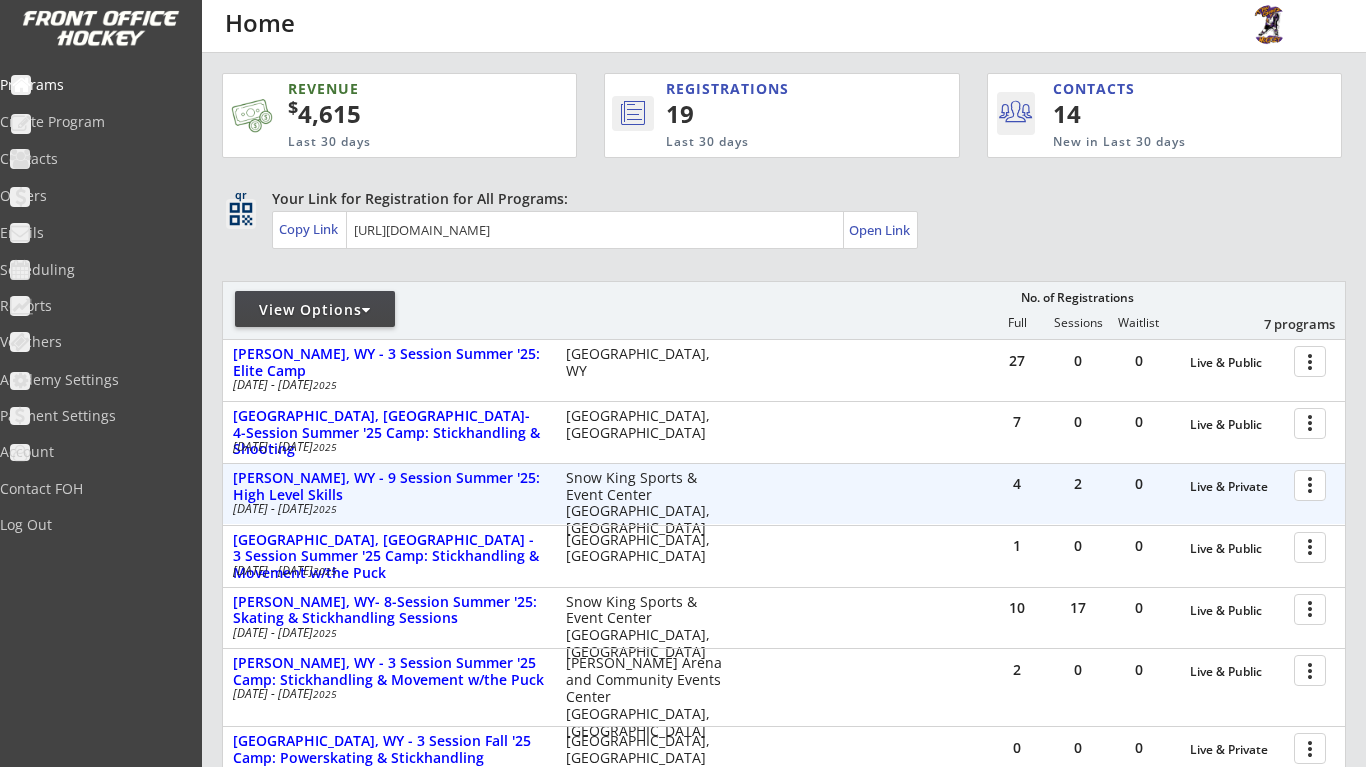 scroll, scrollTop: 0, scrollLeft: 0, axis: both 